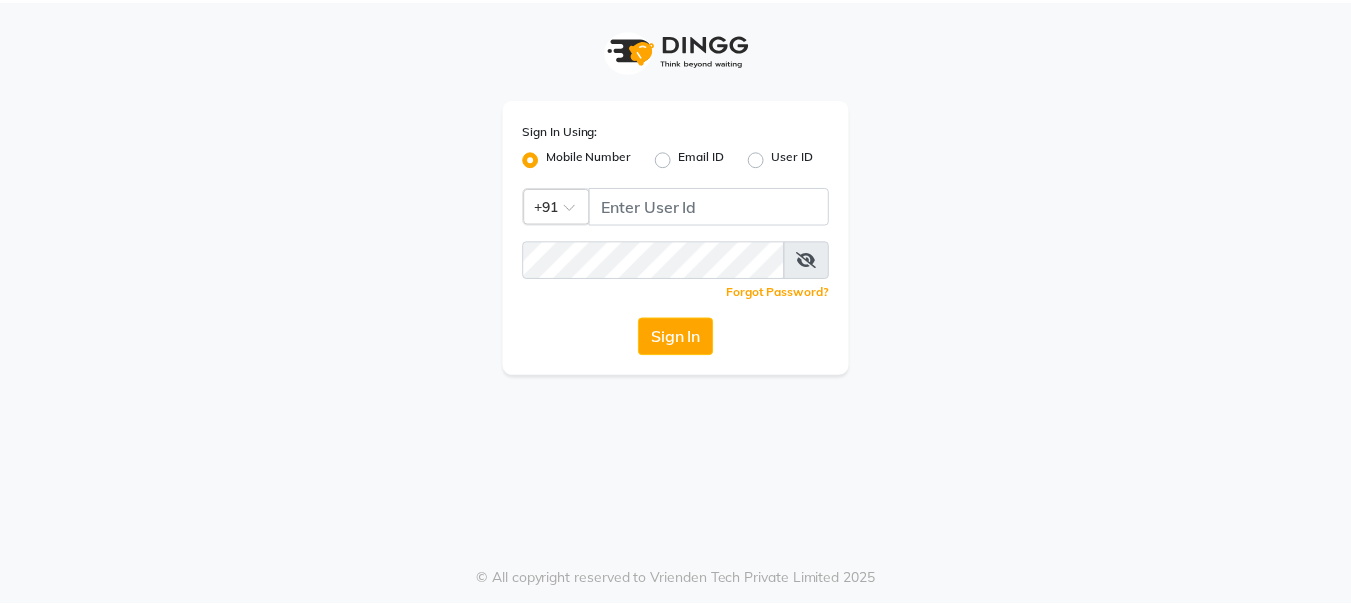 scroll, scrollTop: 0, scrollLeft: 0, axis: both 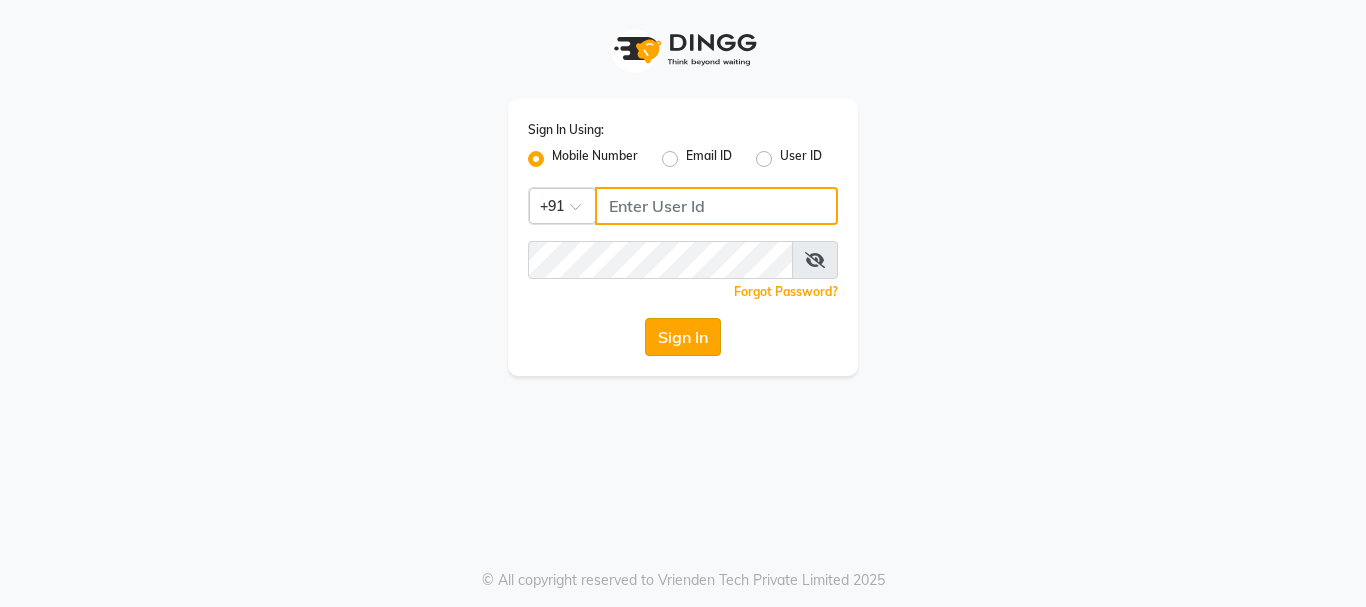 type on "8310049316" 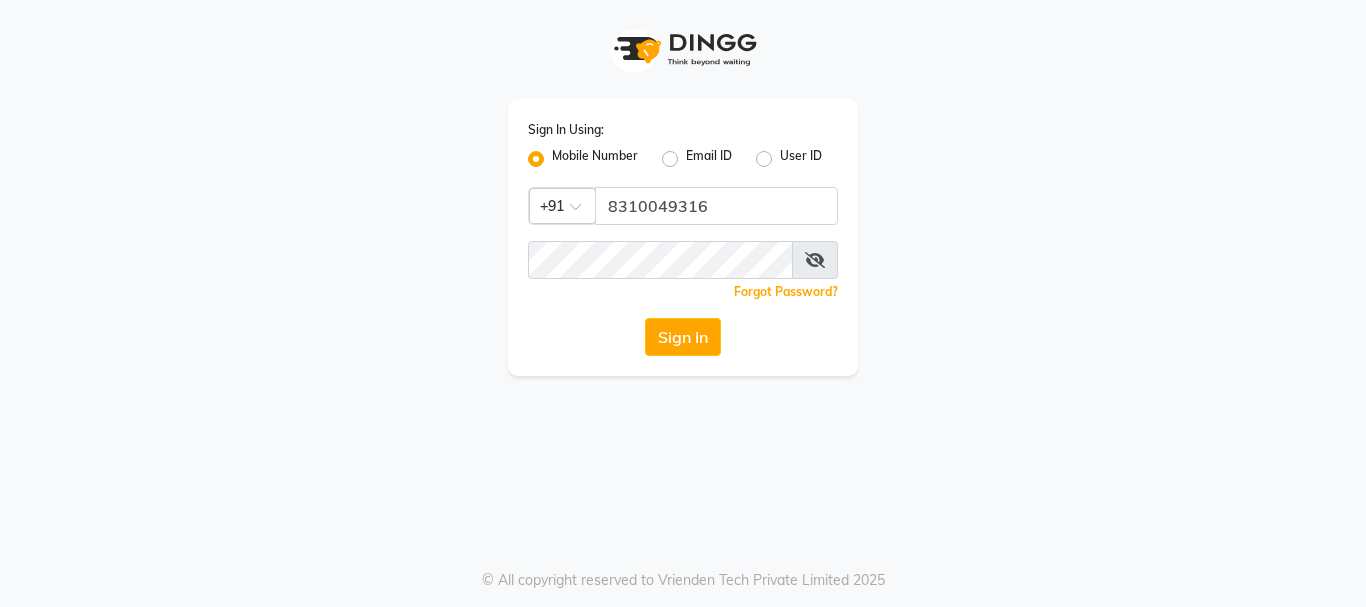 click on "Sign In" 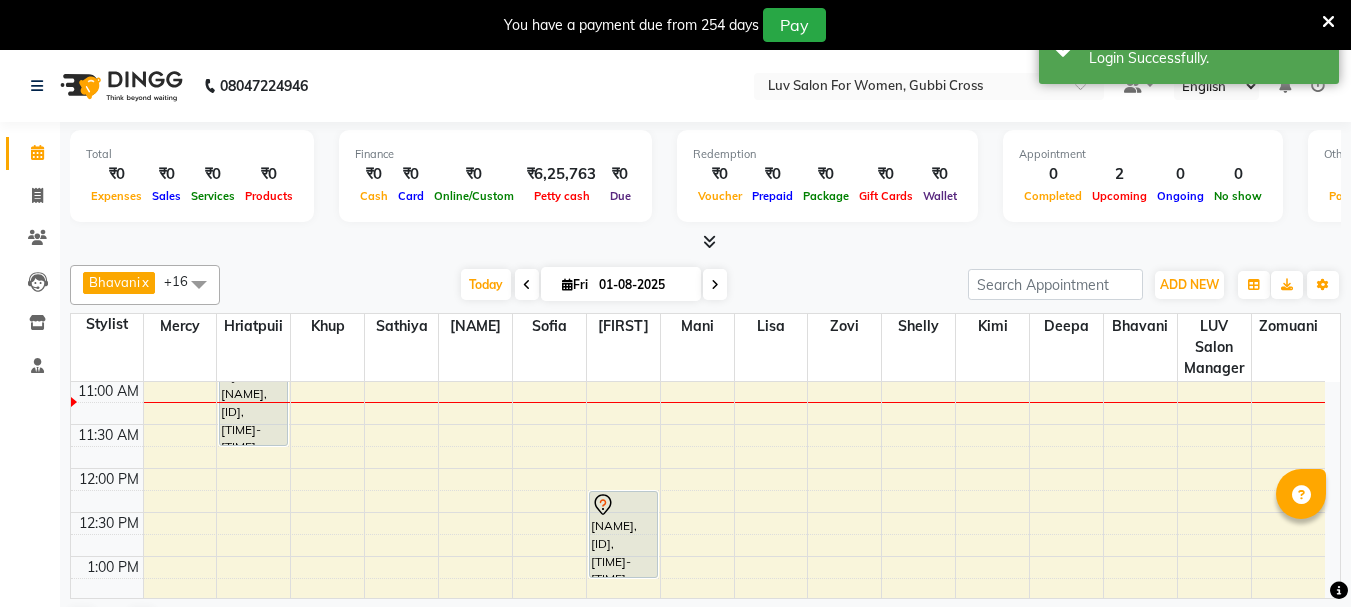 scroll, scrollTop: 265, scrollLeft: 0, axis: vertical 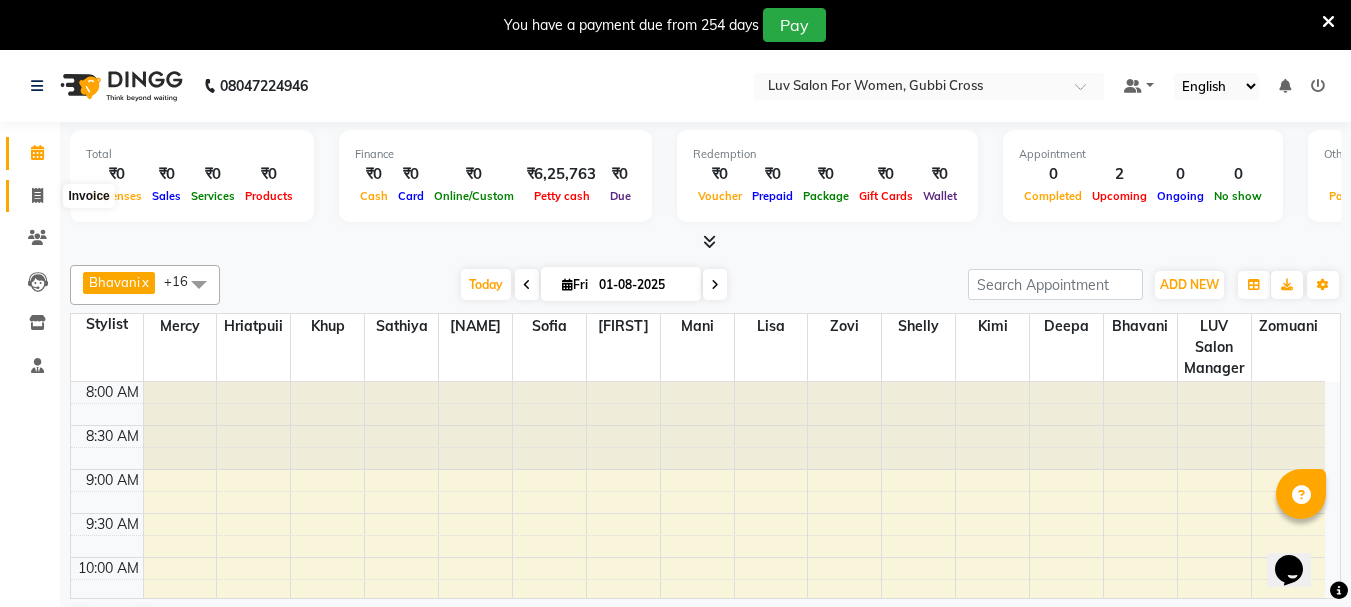 click 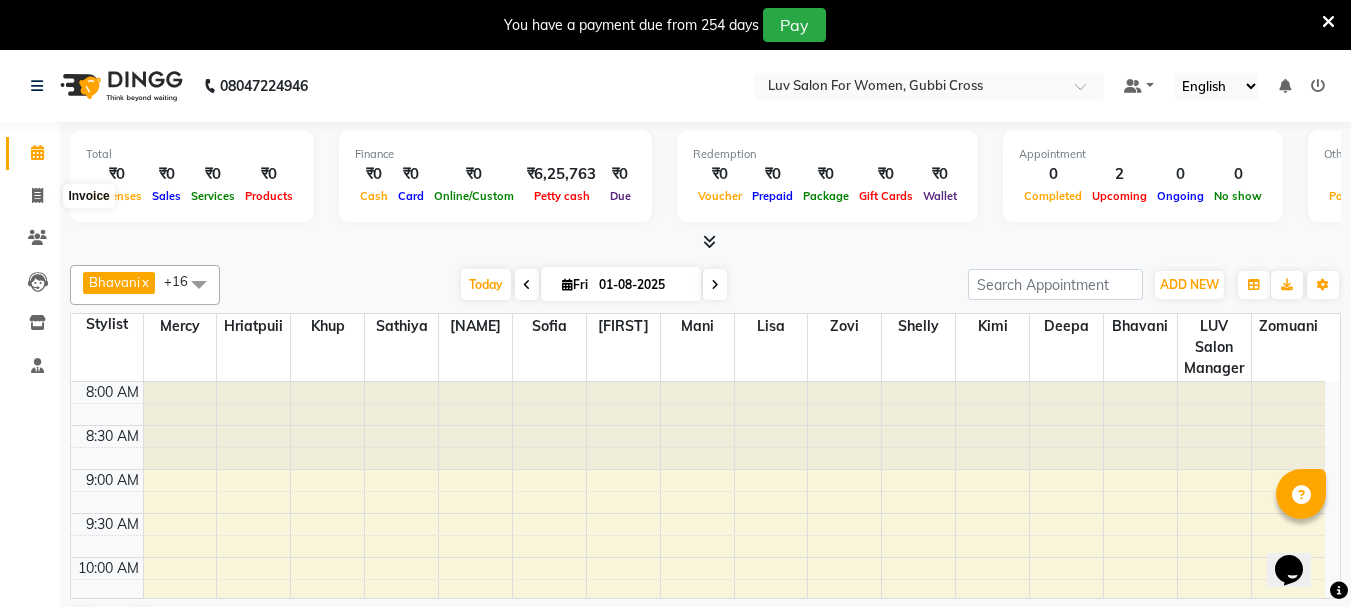 select on "service" 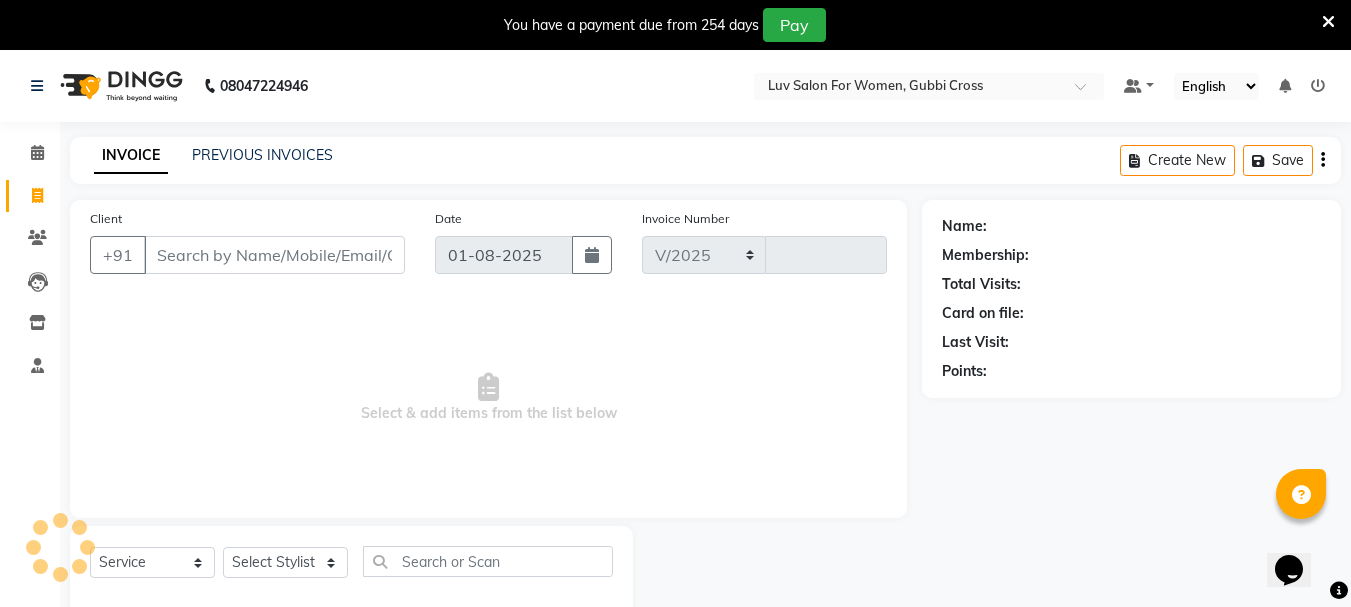 select on "7221" 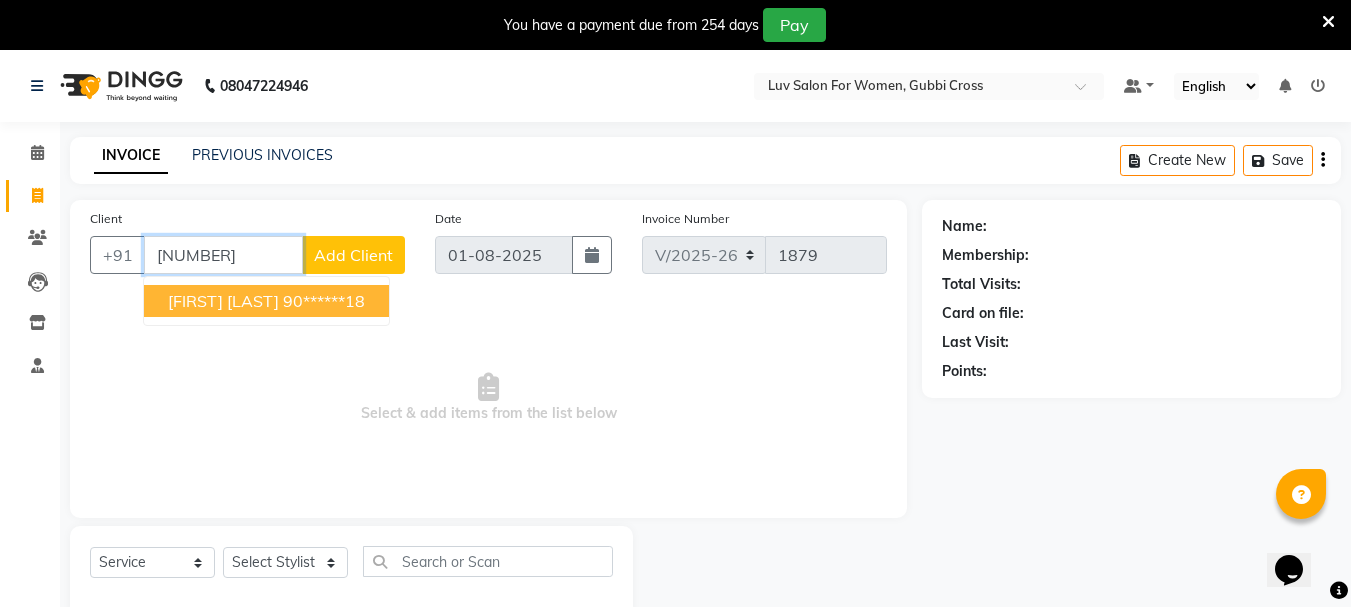 click on "[FIRST] [LAST]" at bounding box center (223, 301) 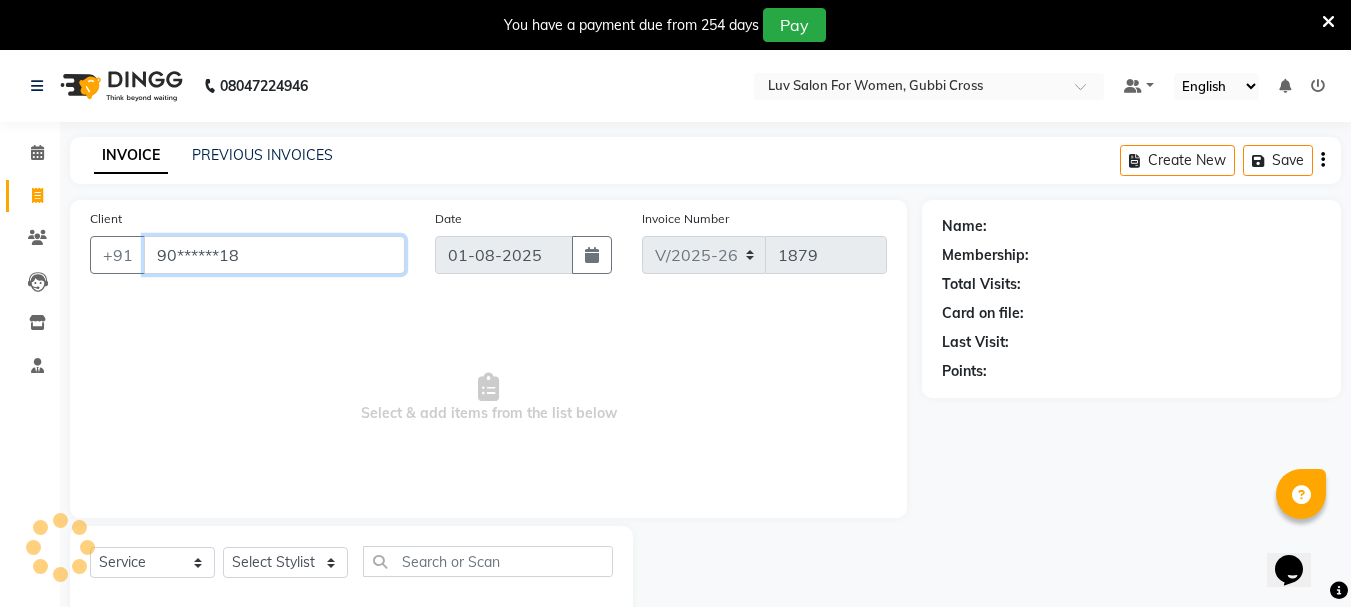 type on "90******18" 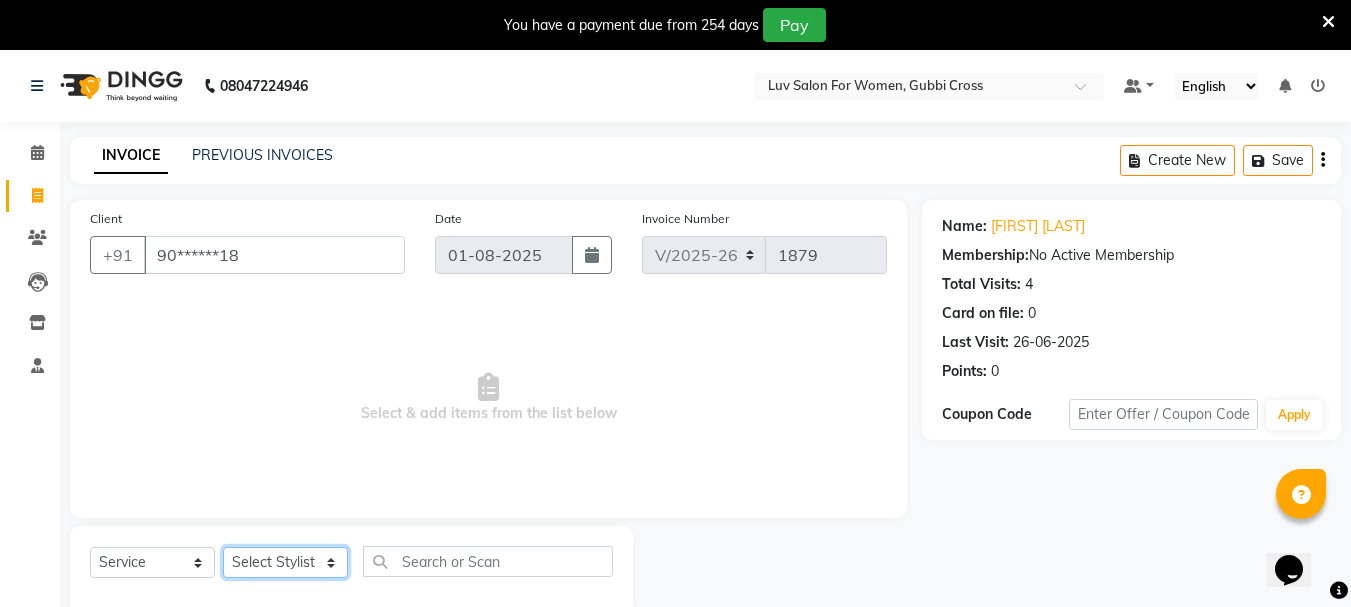 click on "Select Stylist [FIRST] [LAST] [FIRST] [FIRST] [FIRST] [FIRST] [FIRST] [FIRST] [FIRST] [FIRST] [FIRST] [FIRST] [FIRST] [FIRST] [FIRST] [FIRST] [FIRST] [FIRST] [FIRST] [FIRST] [FIRST] [FIRST] [FIRST] [FIRST] [FIRST] [FIRST]" 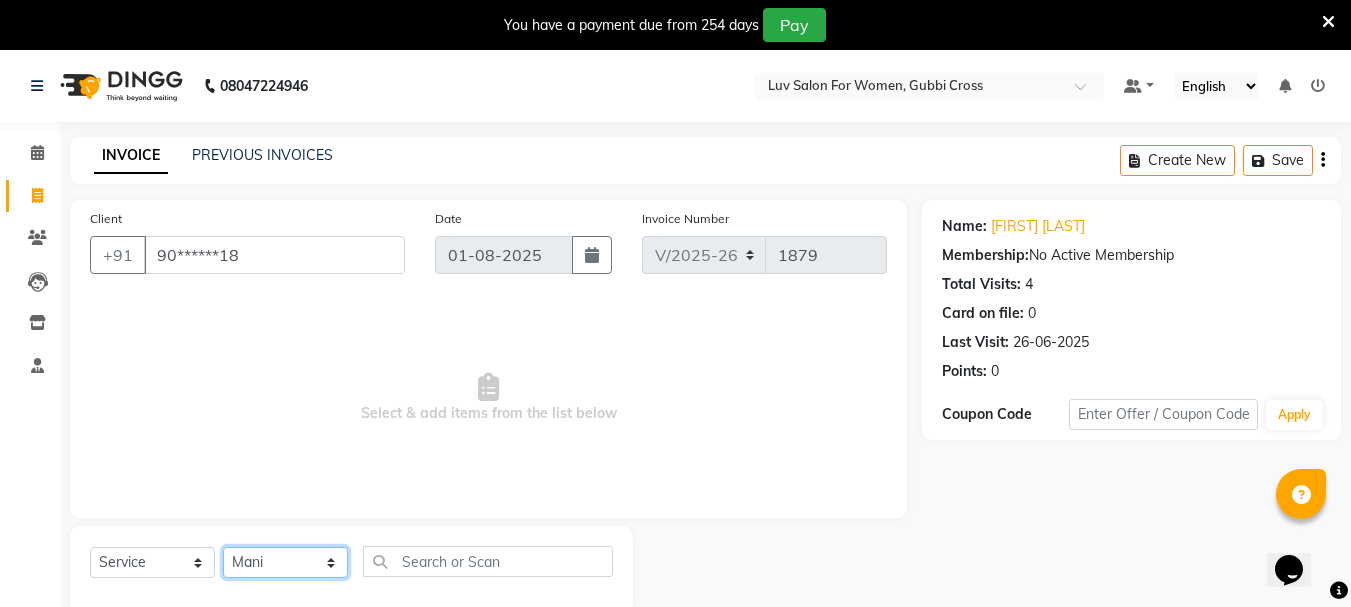 click on "Select Stylist [FIRST] [LAST] [FIRST] [FIRST] [FIRST] [FIRST] [FIRST] [FIRST] [FIRST] [FIRST] [FIRST] [FIRST] [FIRST] [FIRST] [FIRST] [FIRST] [FIRST] [FIRST] [FIRST] [FIRST] [FIRST] [FIRST] [FIRST] [FIRST] [FIRST] [FIRST]" 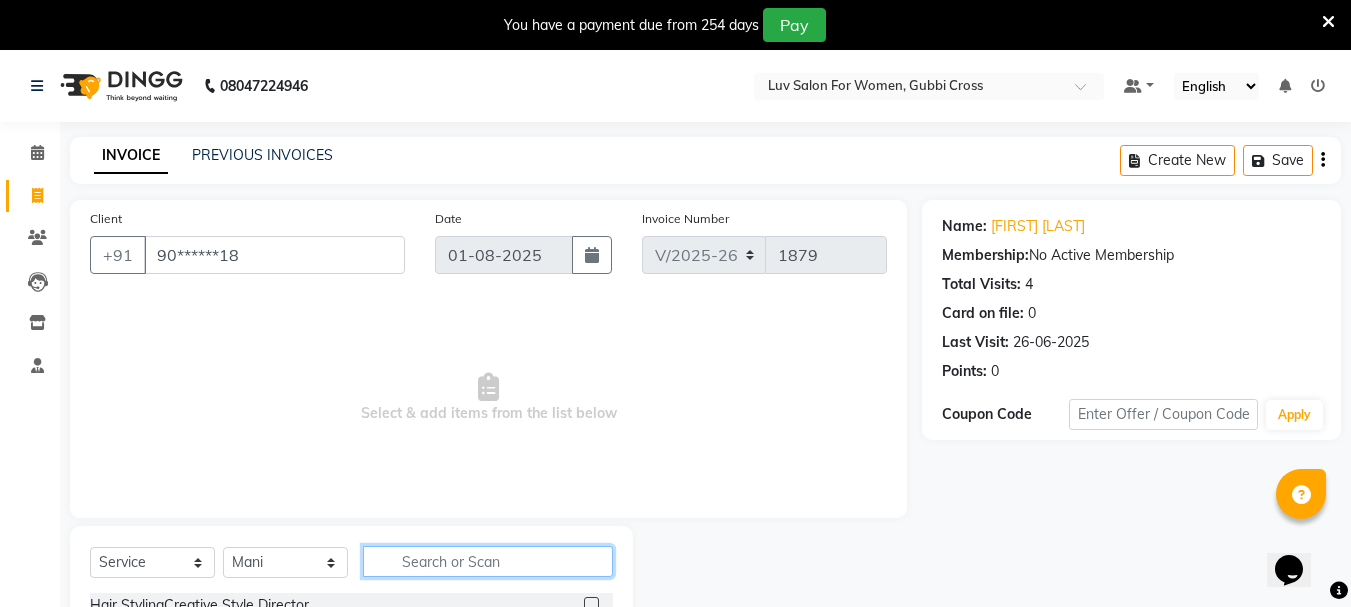 click 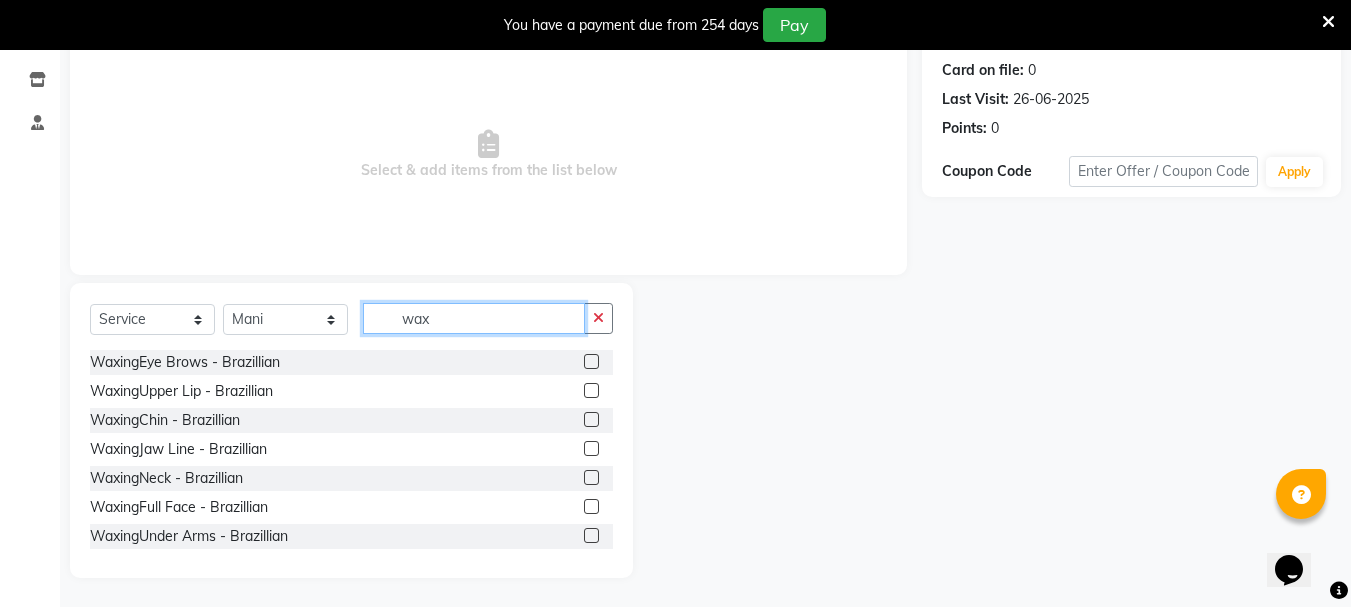 scroll, scrollTop: 244, scrollLeft: 0, axis: vertical 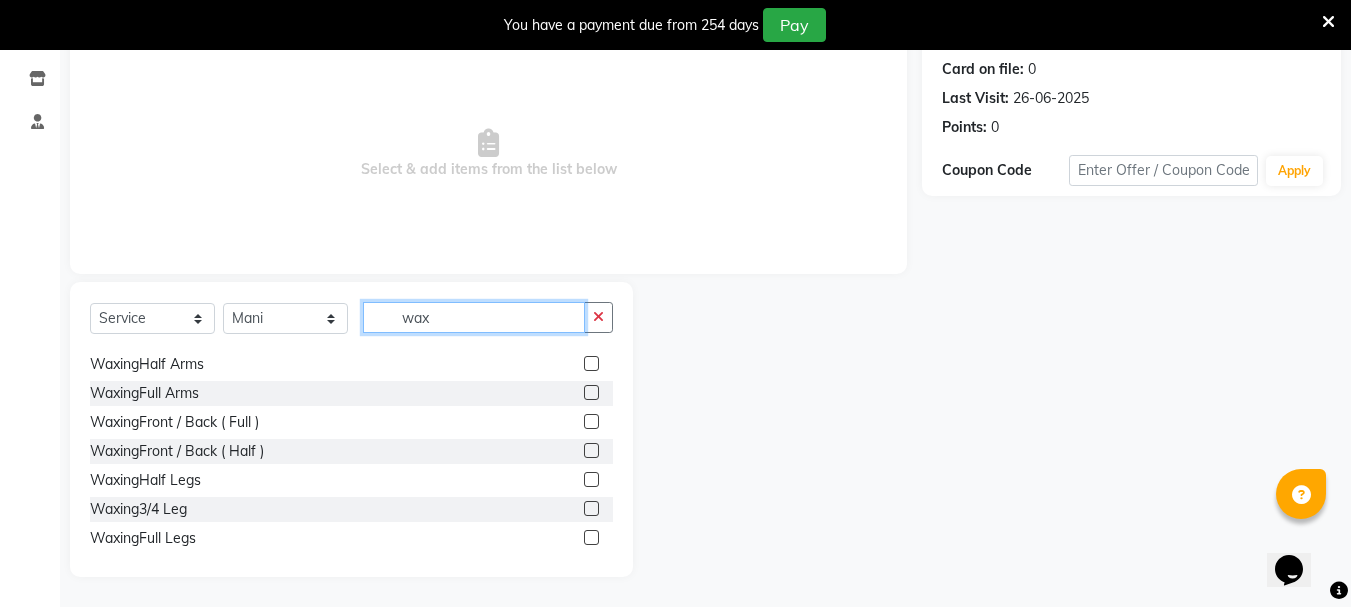 type on "wax" 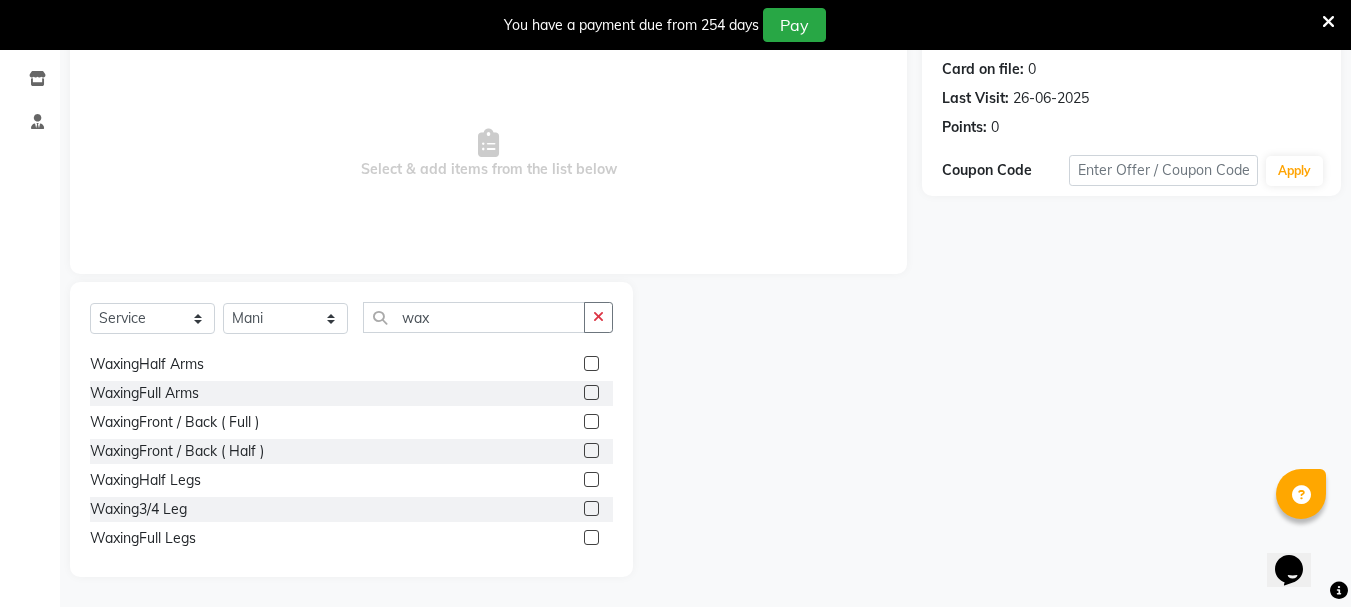 click 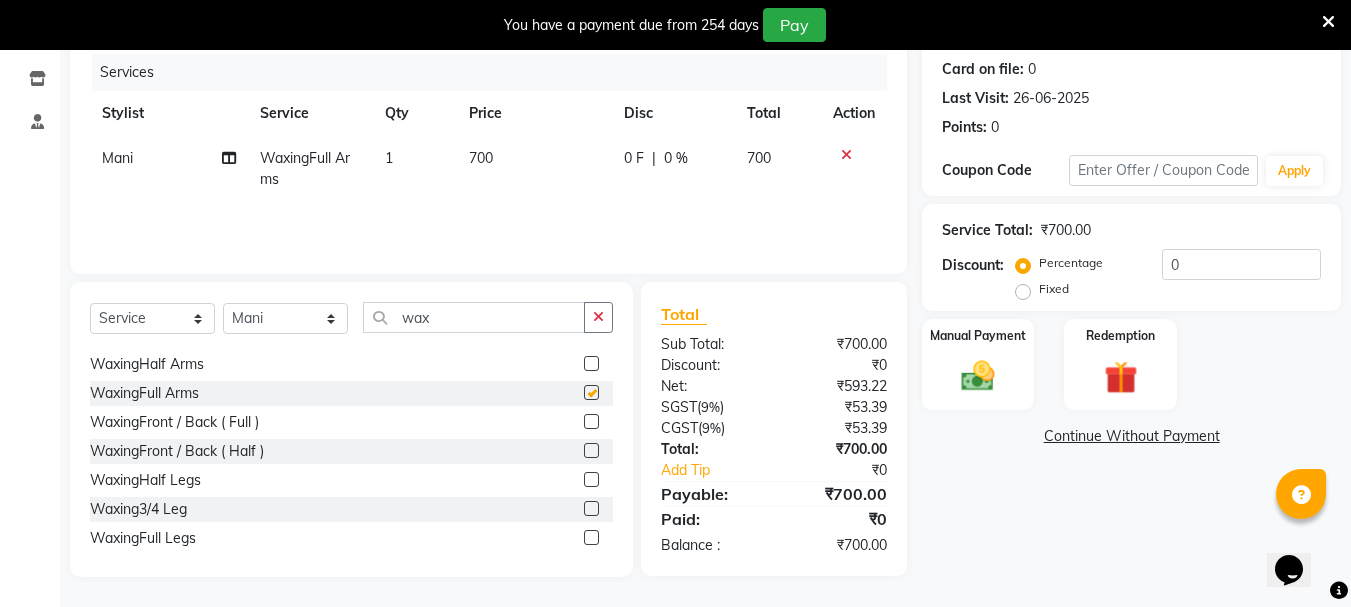 checkbox on "false" 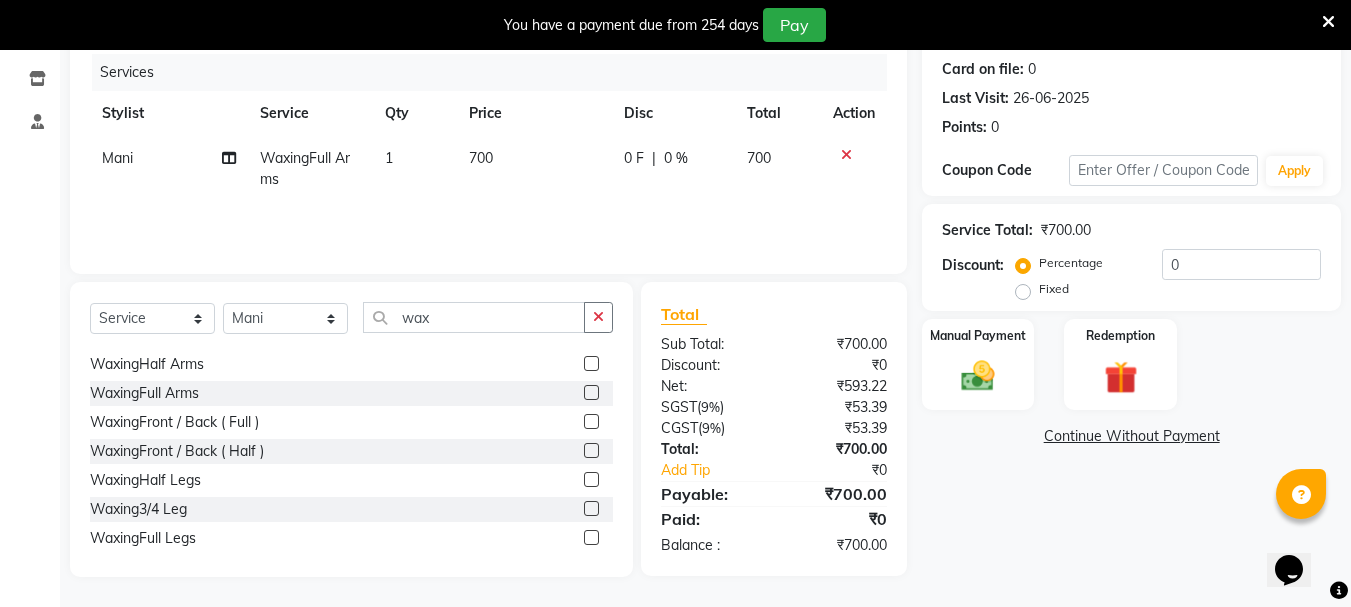 click 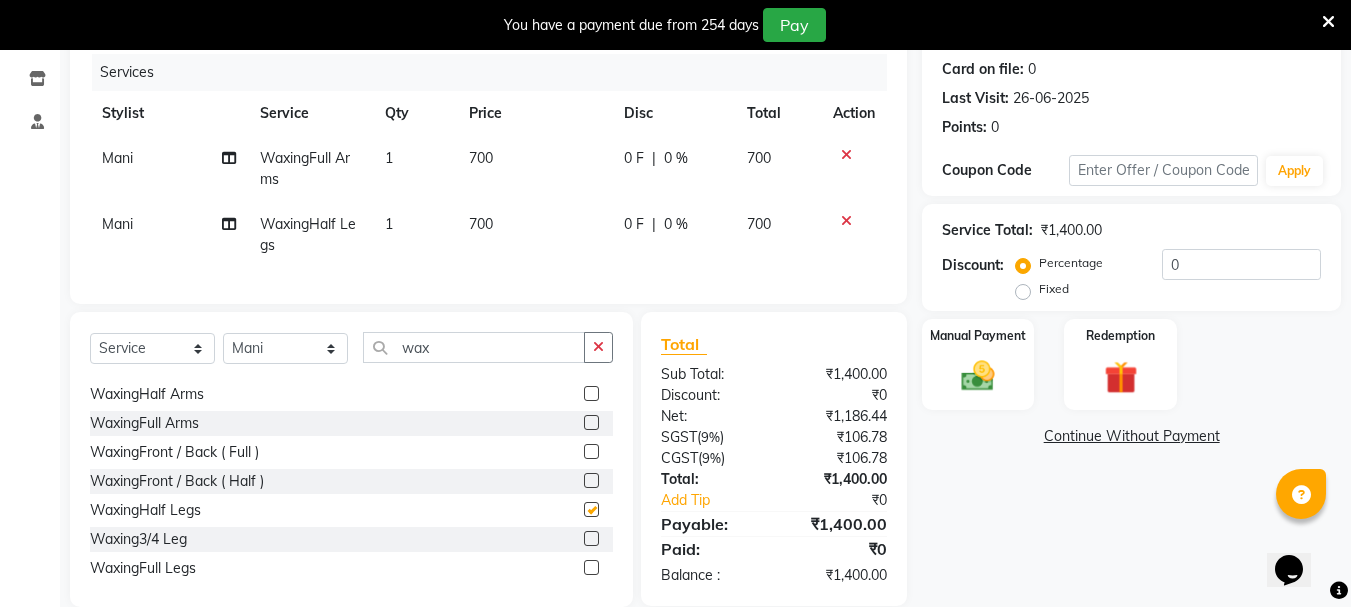 checkbox on "false" 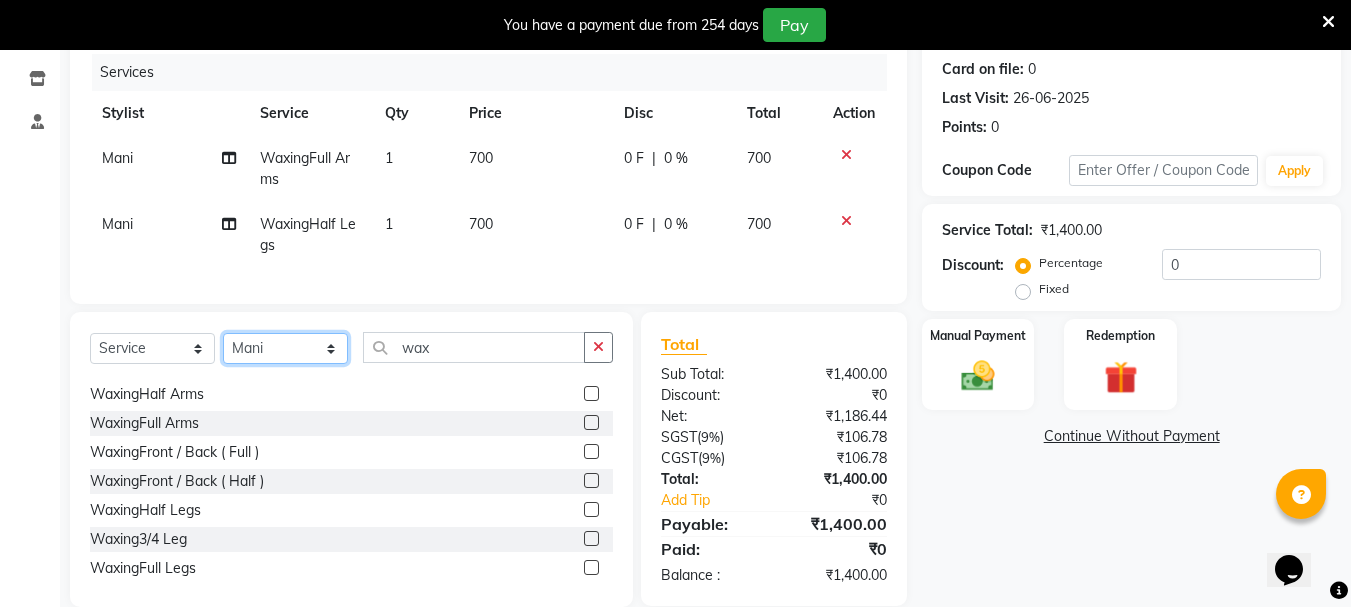 click on "Select Stylist [FIRST] [LAST] [FIRST] [FIRST] [FIRST] [FIRST] [FIRST] [FIRST] [FIRST] [FIRST] [FIRST] [FIRST] [FIRST] [FIRST] [FIRST] [FIRST] [FIRST] [FIRST] [FIRST] [FIRST] [FIRST] [FIRST] [FIRST] [FIRST] [FIRST] [FIRST]" 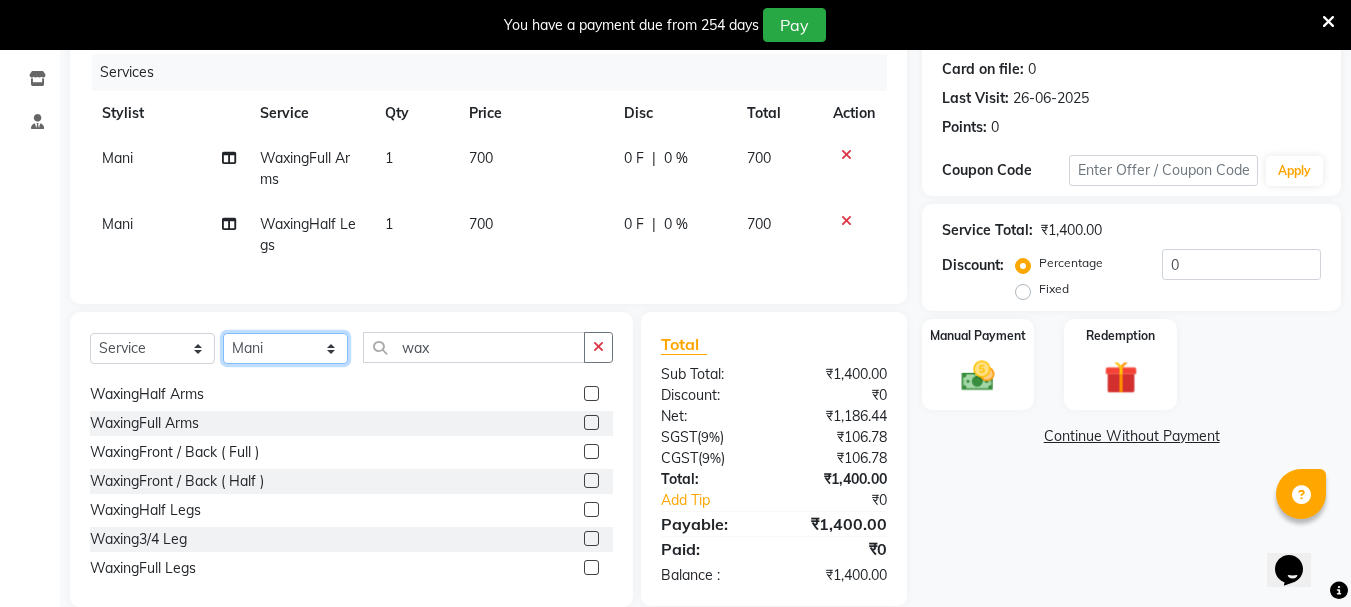 select on "64250" 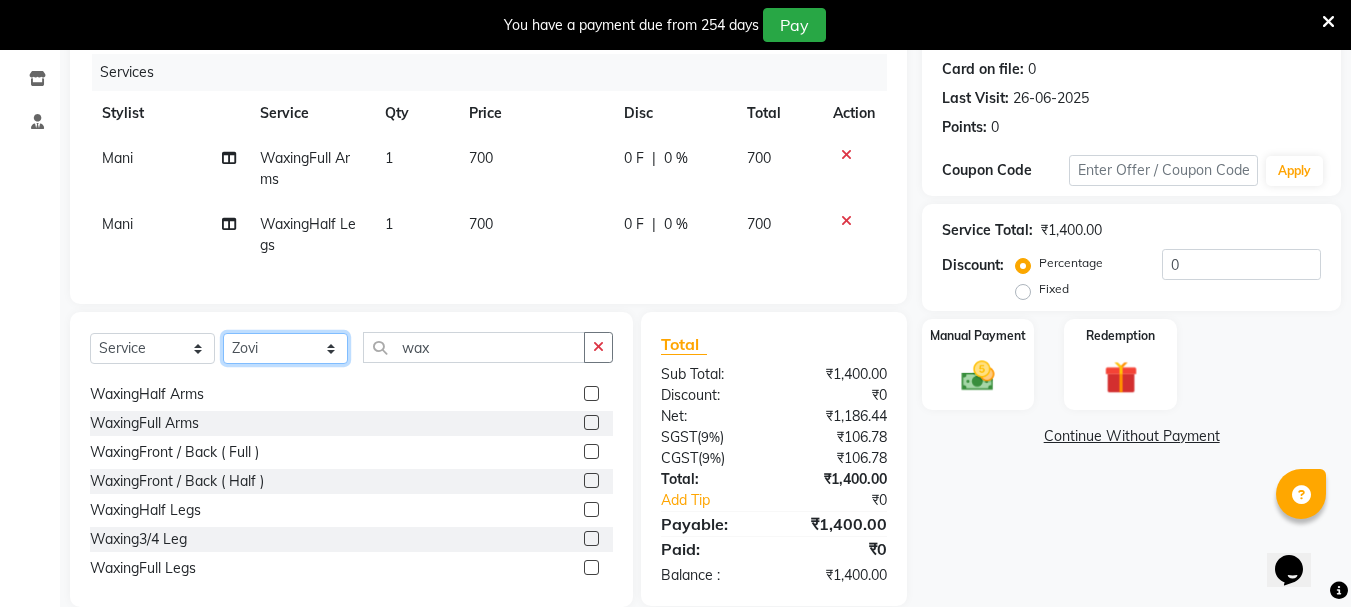 click on "Select Stylist [FIRST] [LAST] [FIRST] [FIRST] [FIRST] [FIRST] [FIRST] [FIRST] [FIRST] [FIRST] [FIRST] [FIRST] [FIRST] [FIRST] [FIRST] [FIRST] [FIRST] [FIRST] [FIRST] [FIRST] [FIRST] [FIRST] [FIRST] [FIRST] [FIRST] [FIRST]" 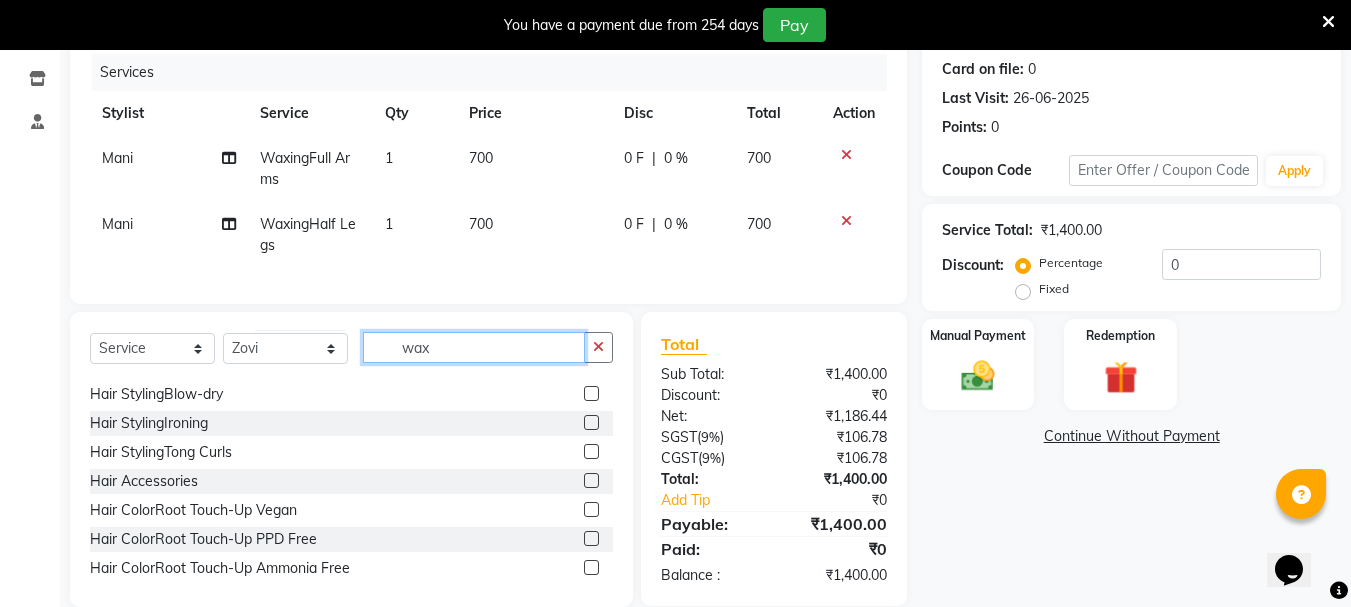 click on "wax" 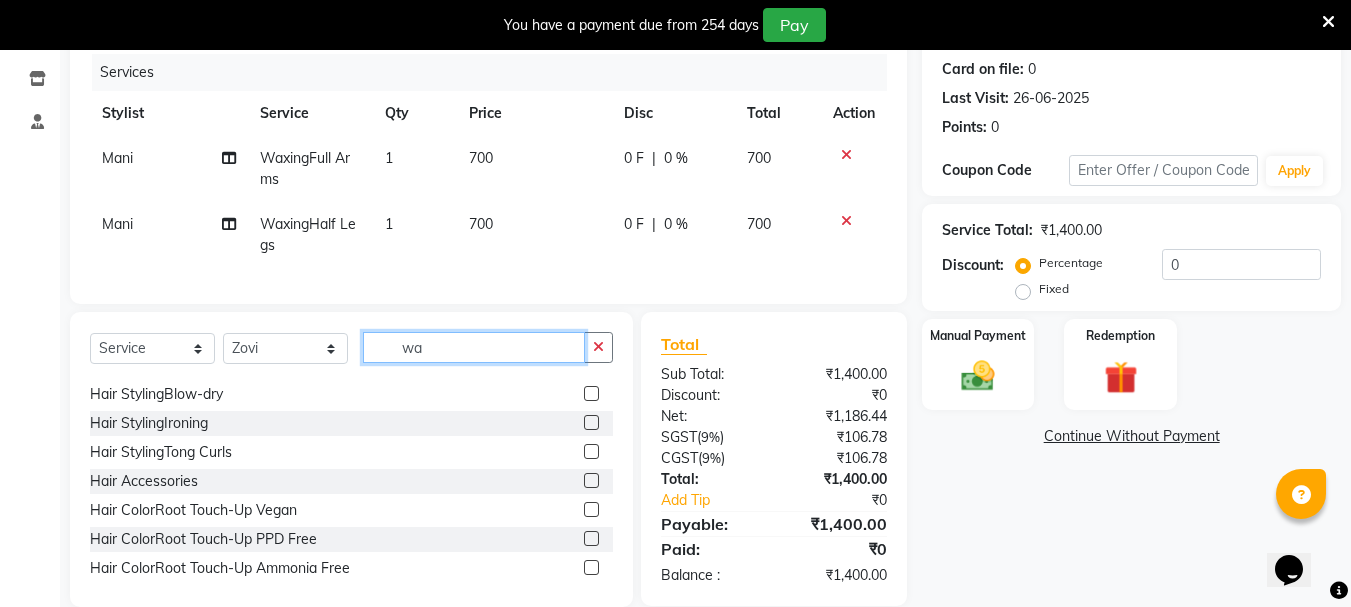 type on "w" 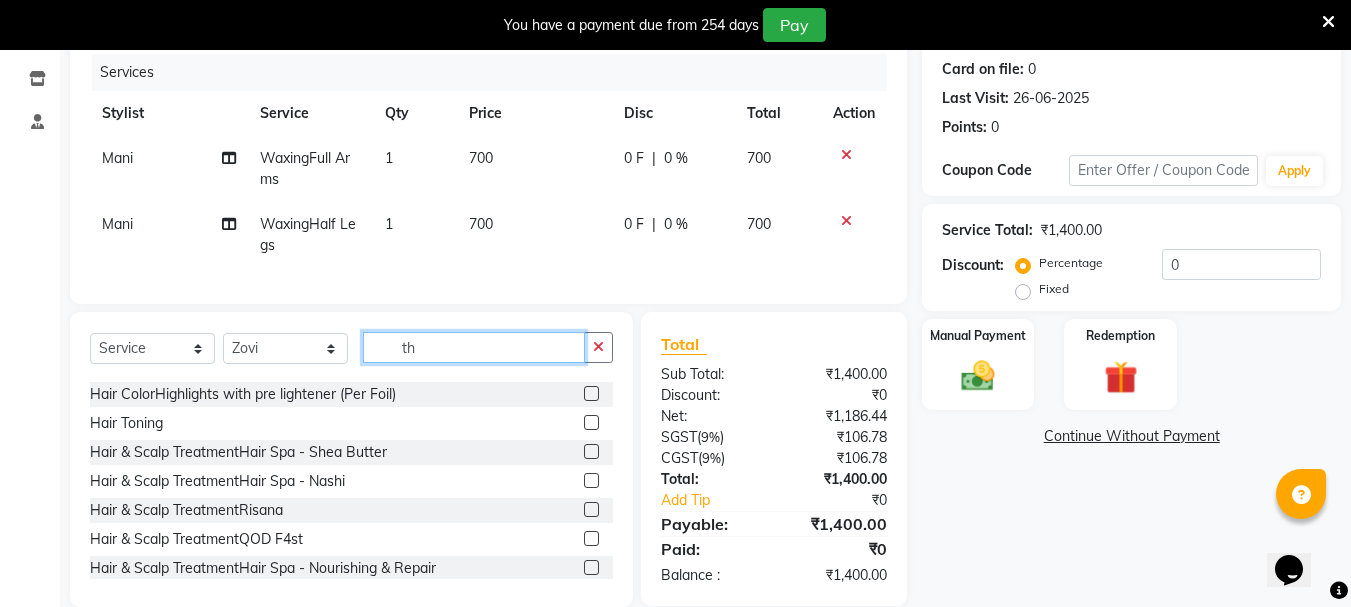 scroll, scrollTop: 0, scrollLeft: 0, axis: both 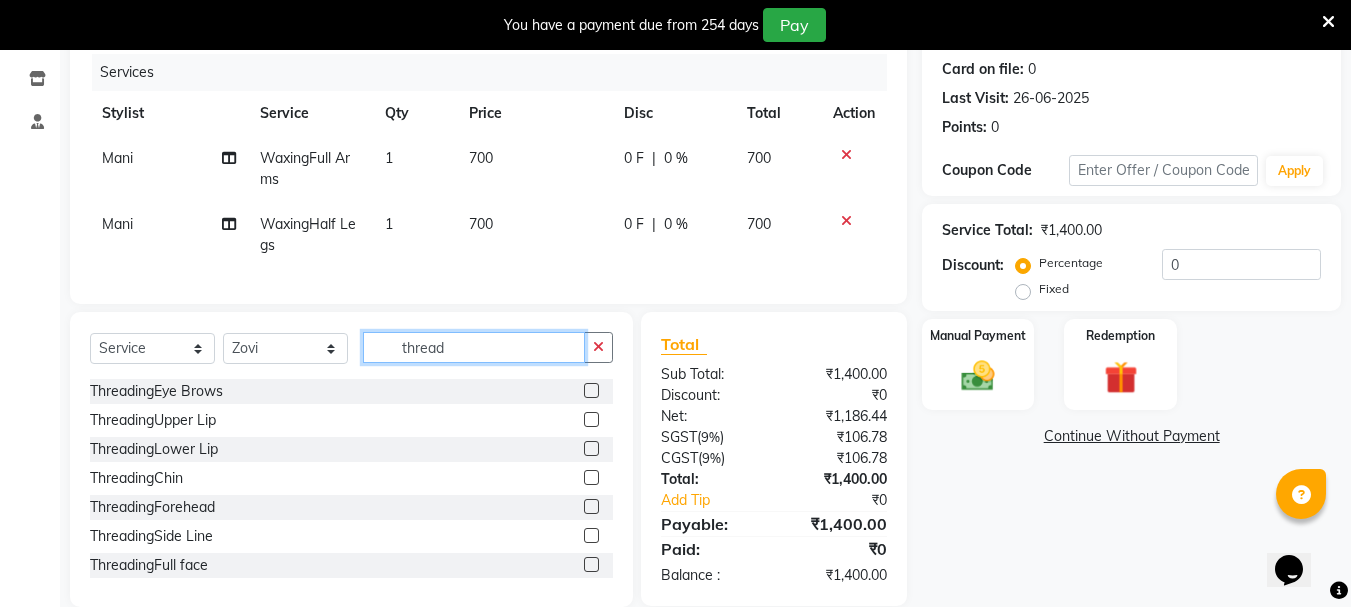 type on "thread" 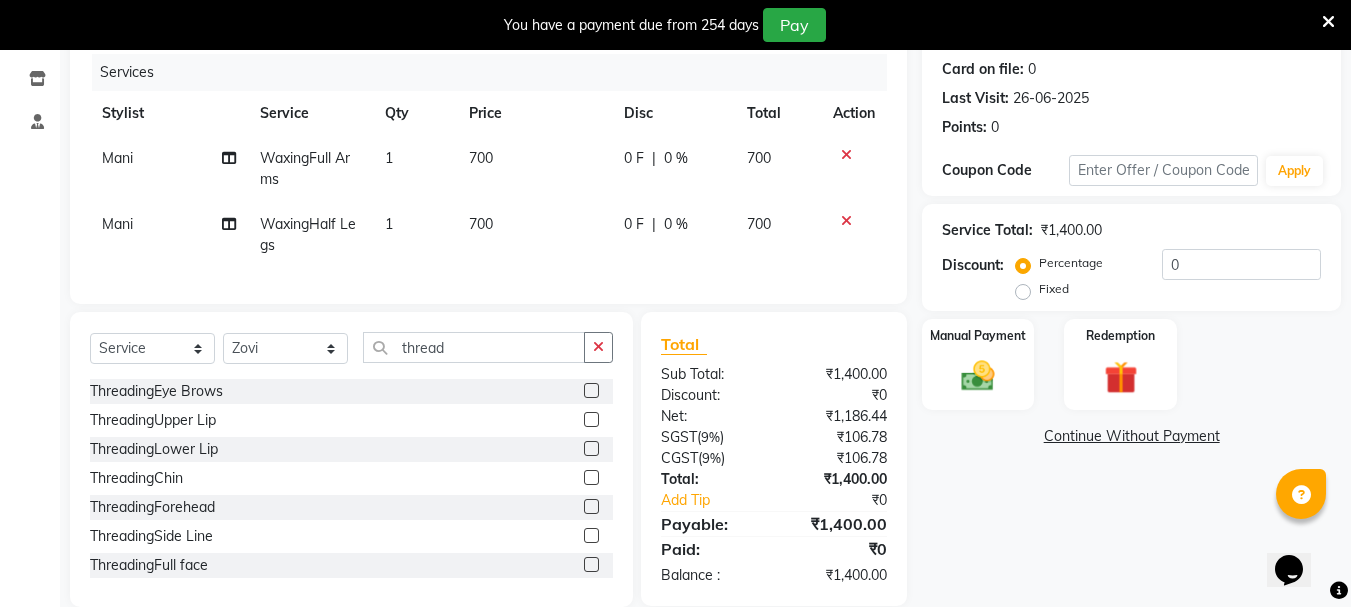 click 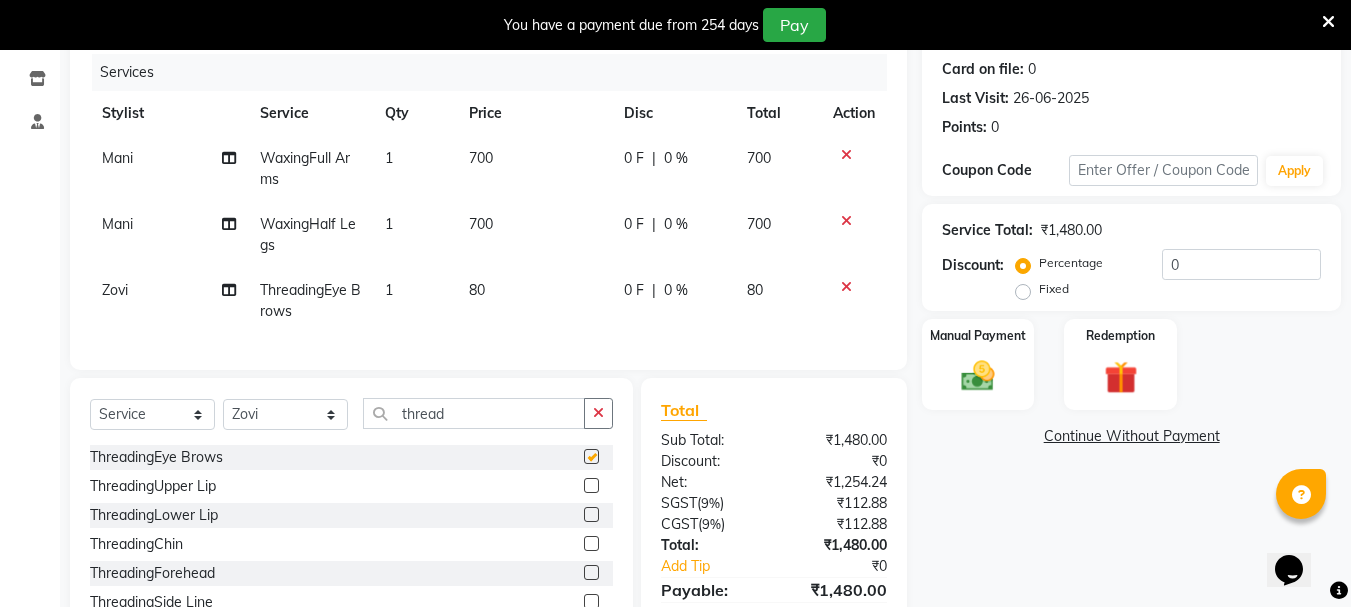 checkbox on "false" 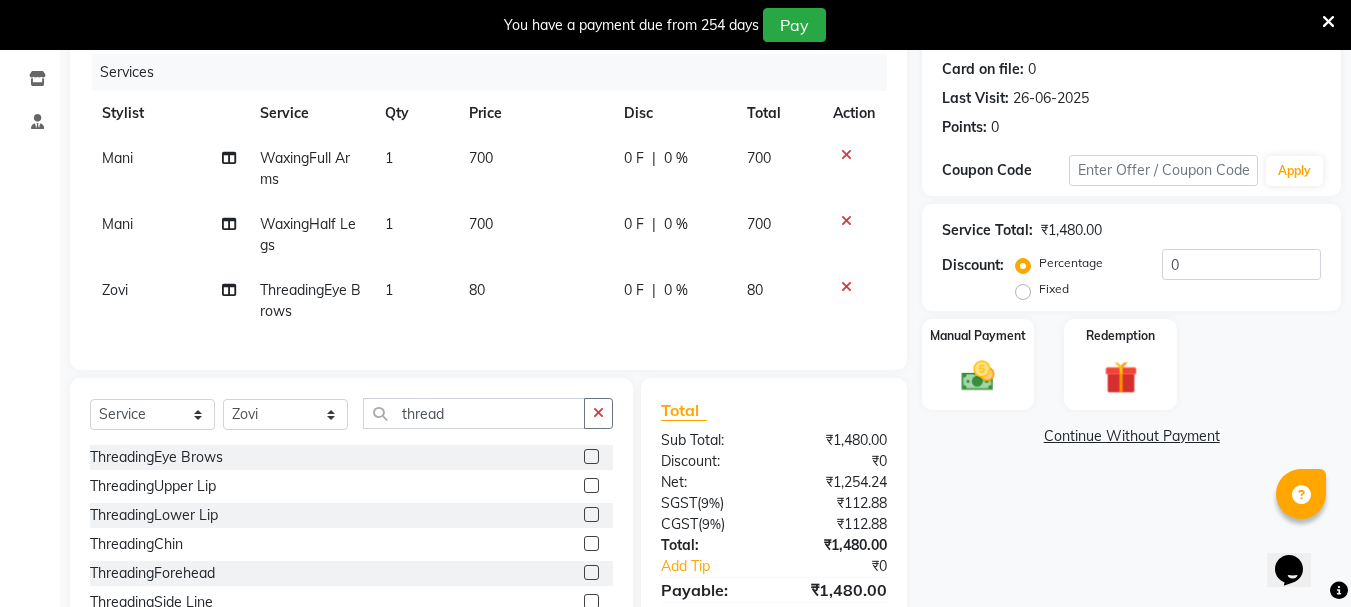click on "0 F | 0 %" 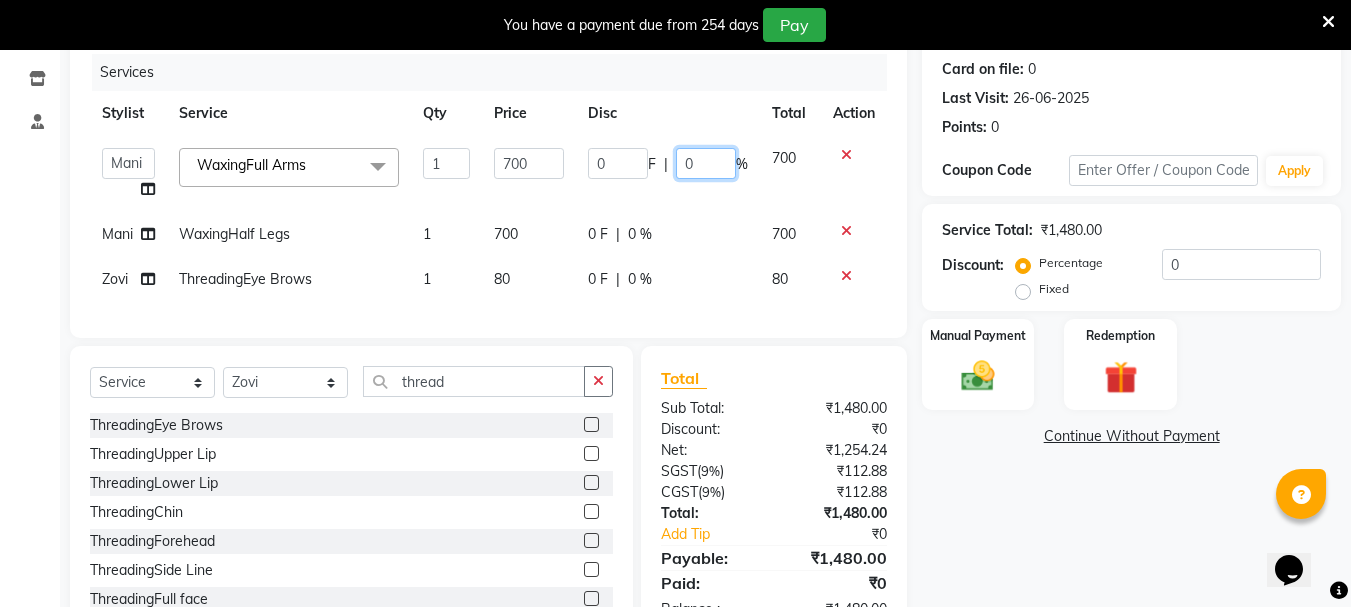 click on "0" 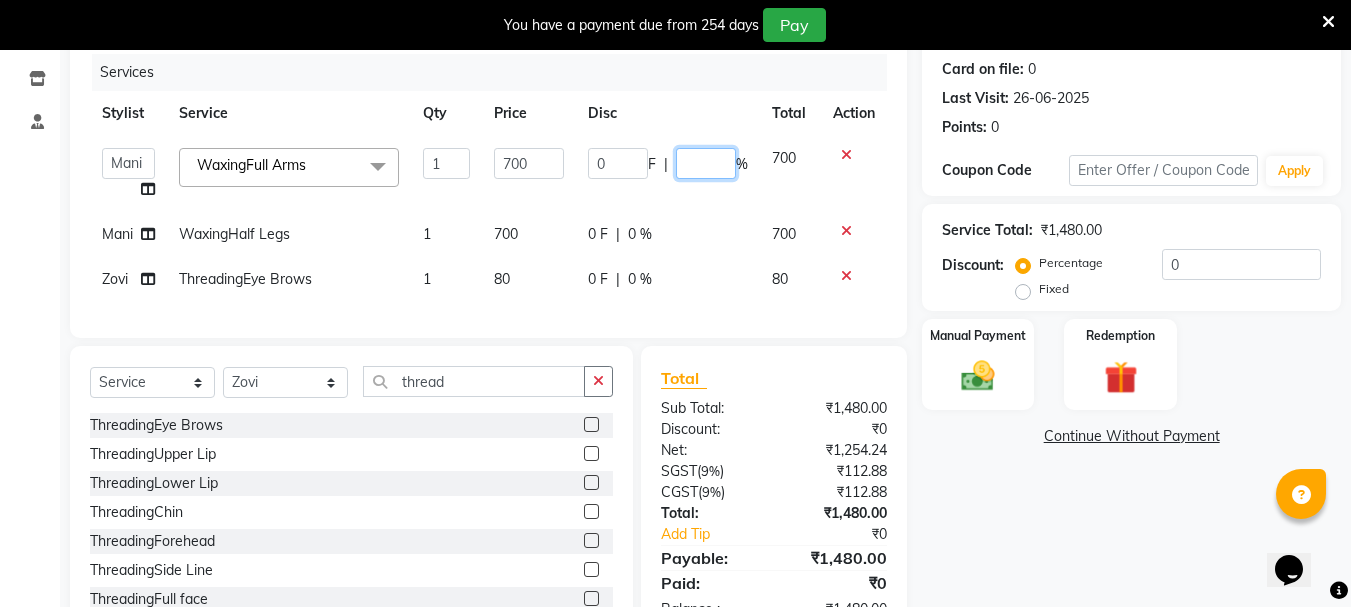 type on "5" 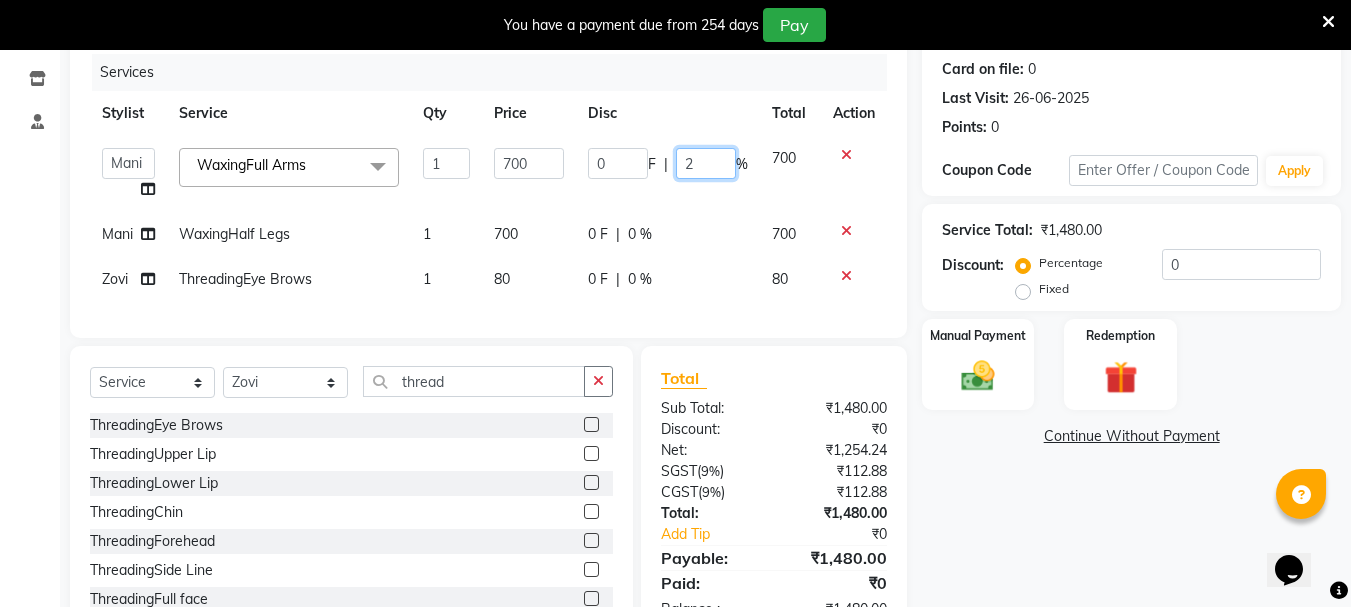 type on "20" 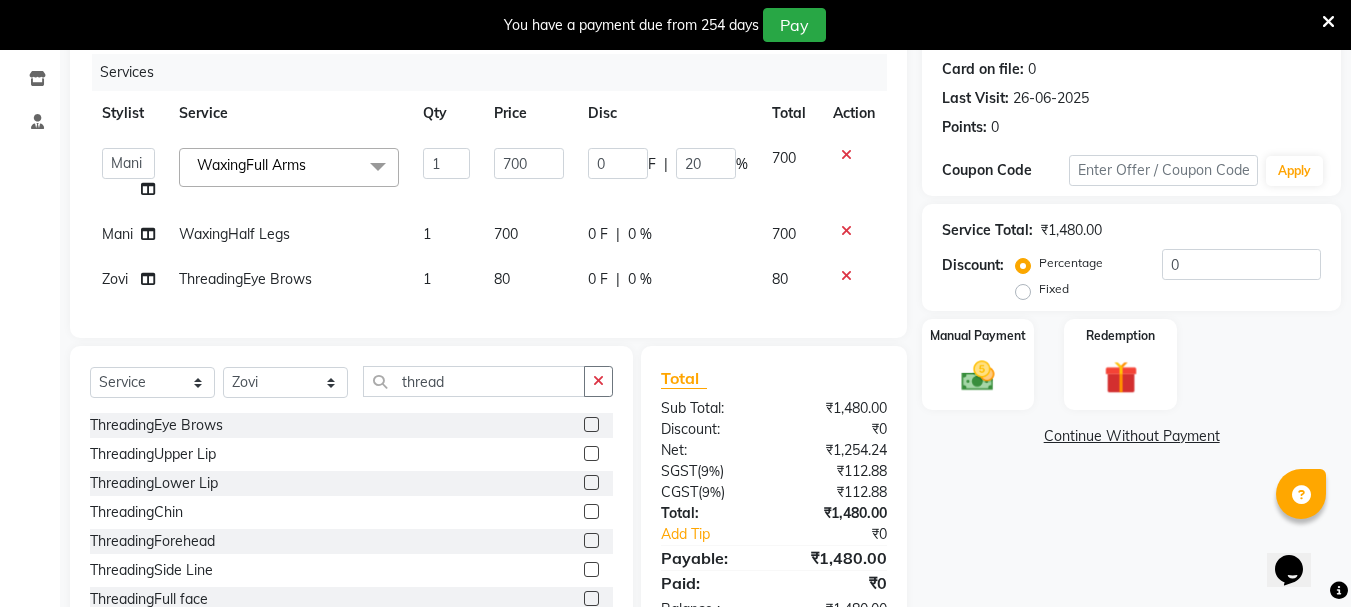 click on "0 F | 0 %" 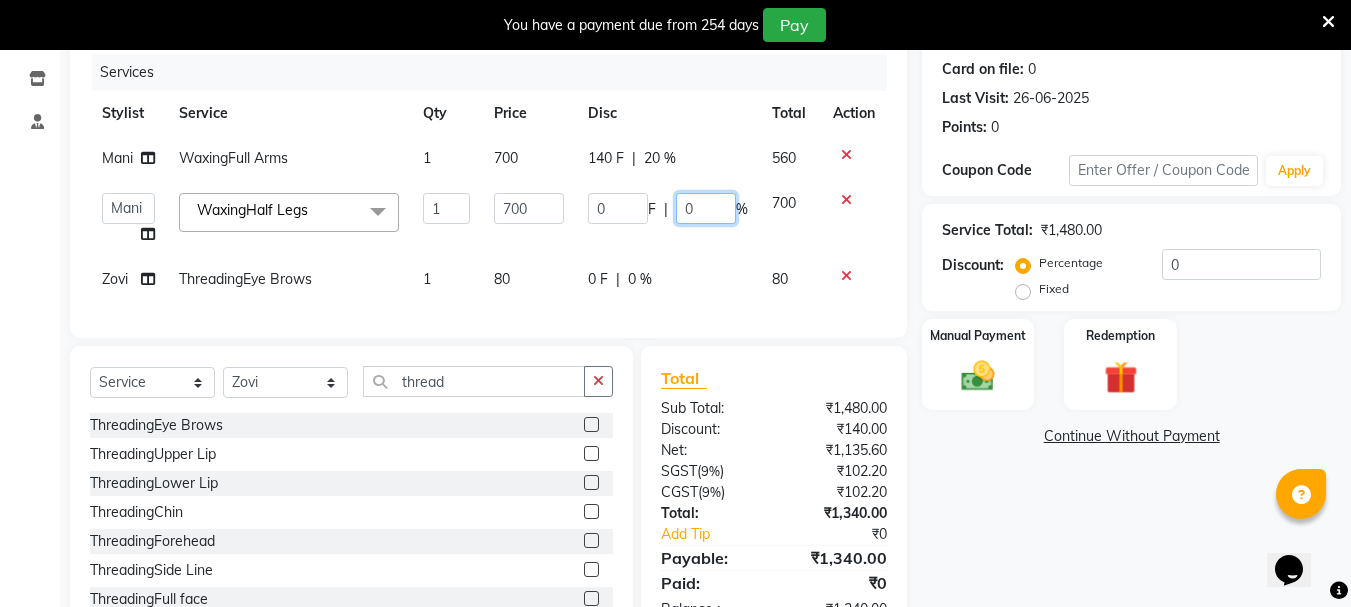 click on "0" 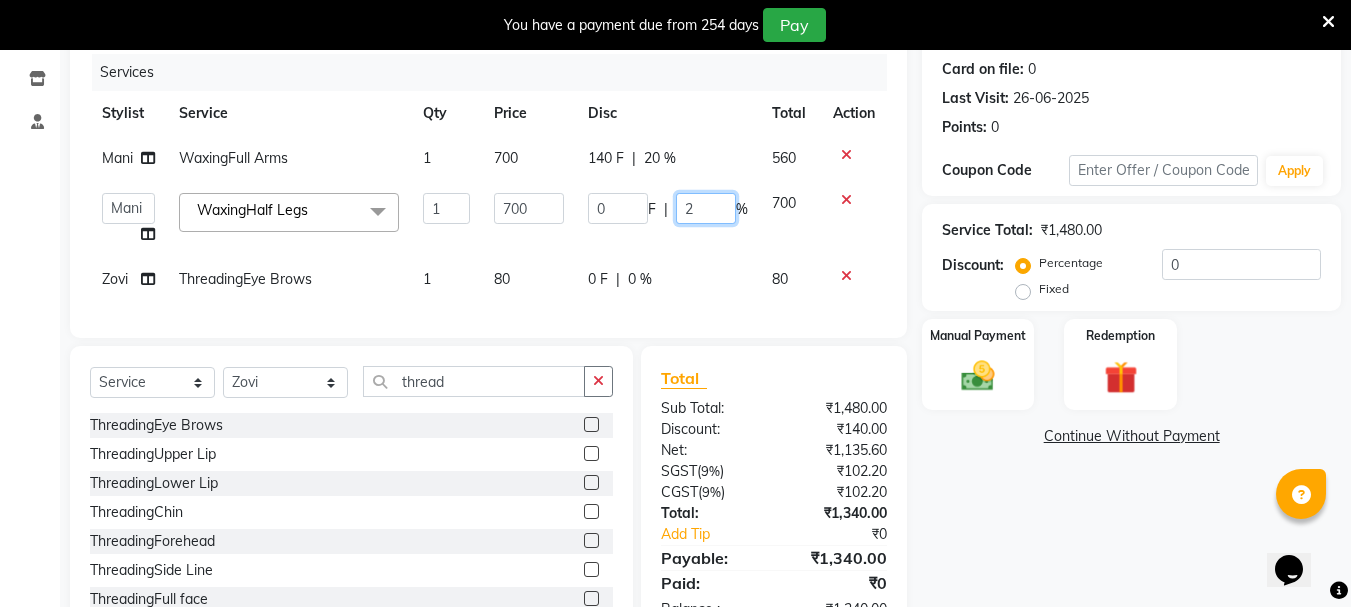 type on "20" 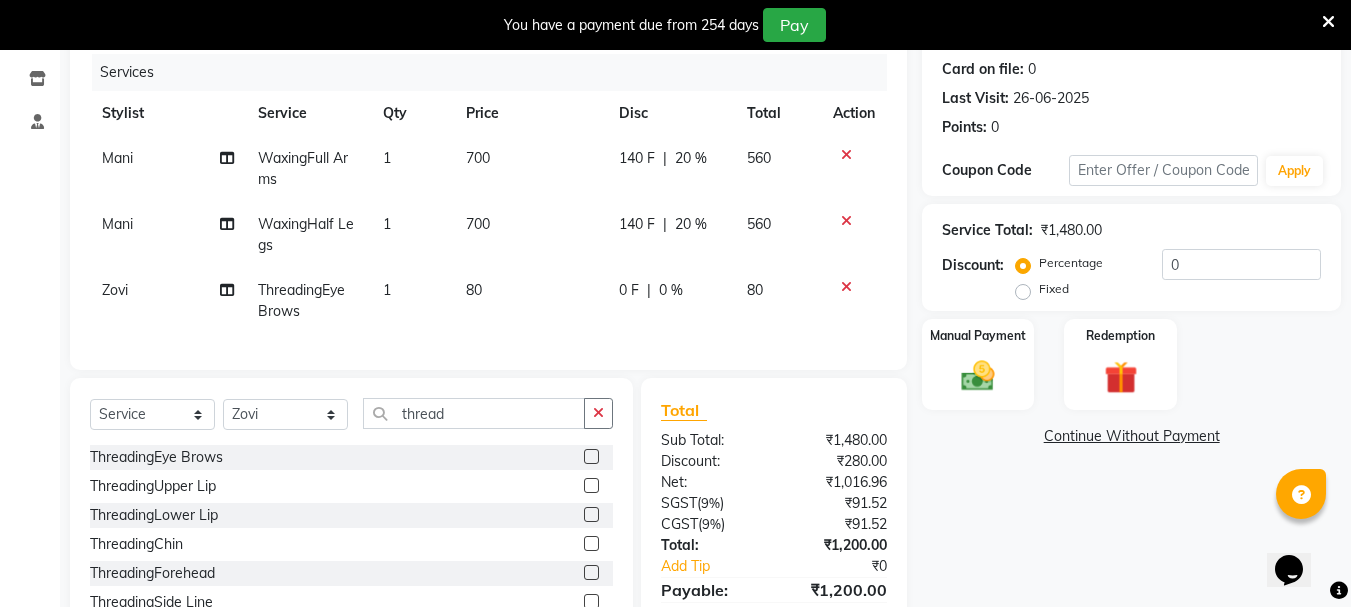 click on "0 F | 0 %" 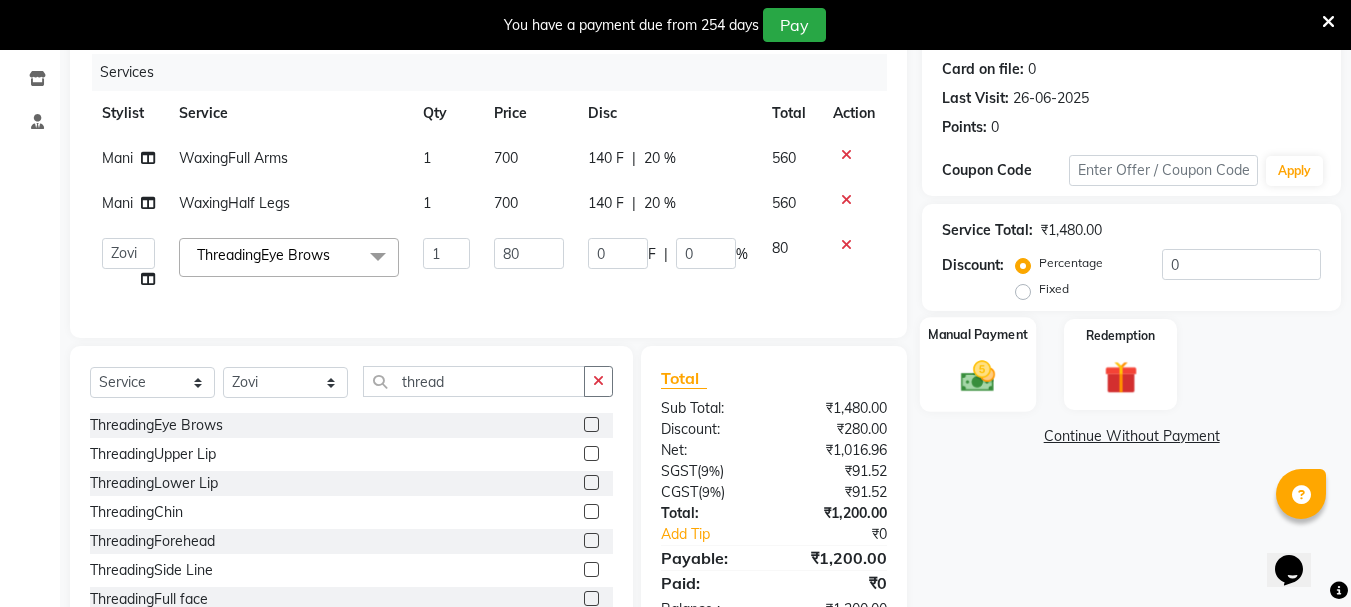 click 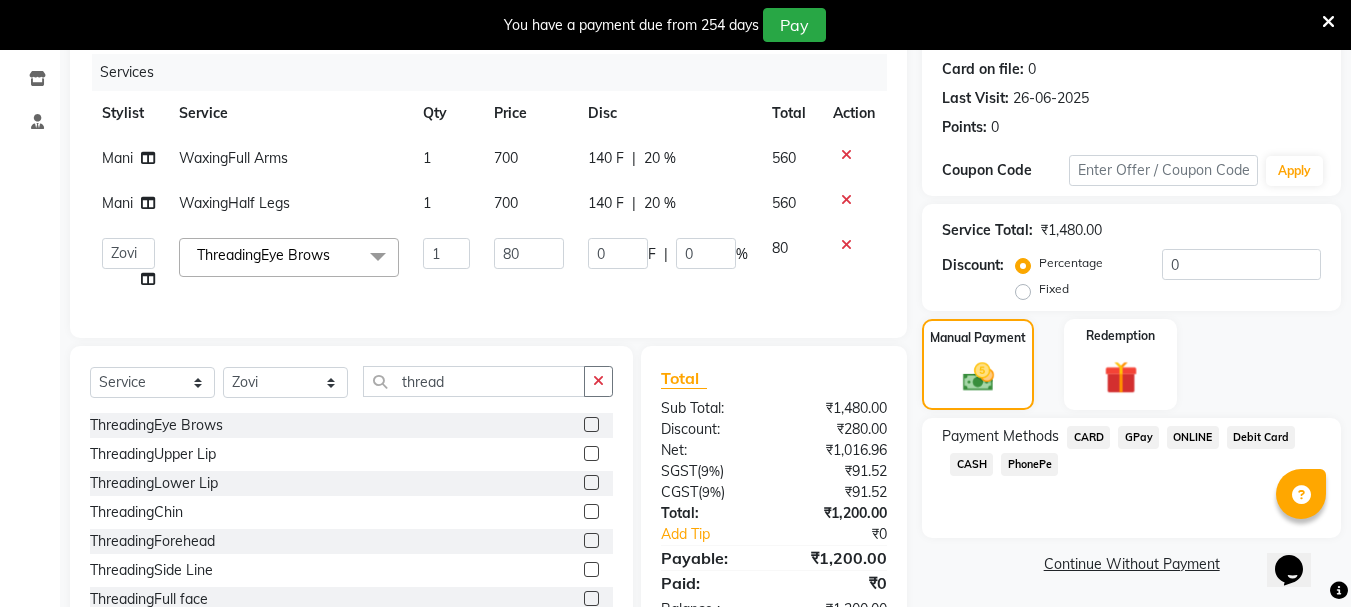 click on "GPay" 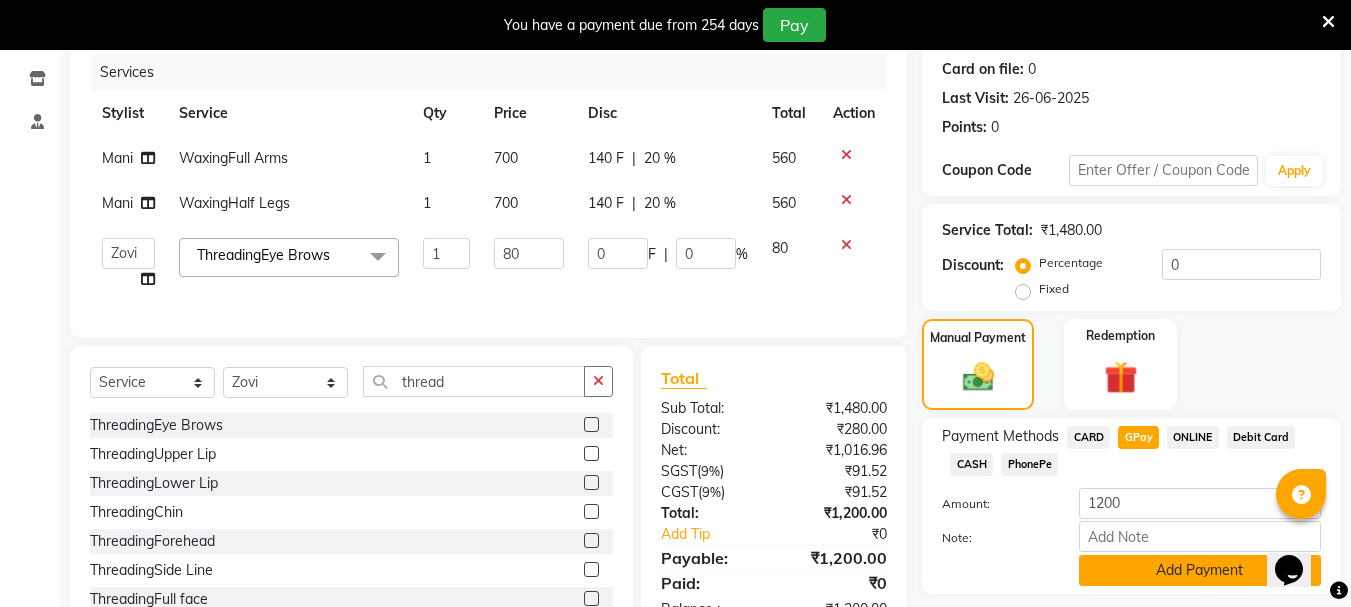 click on "Add Payment" 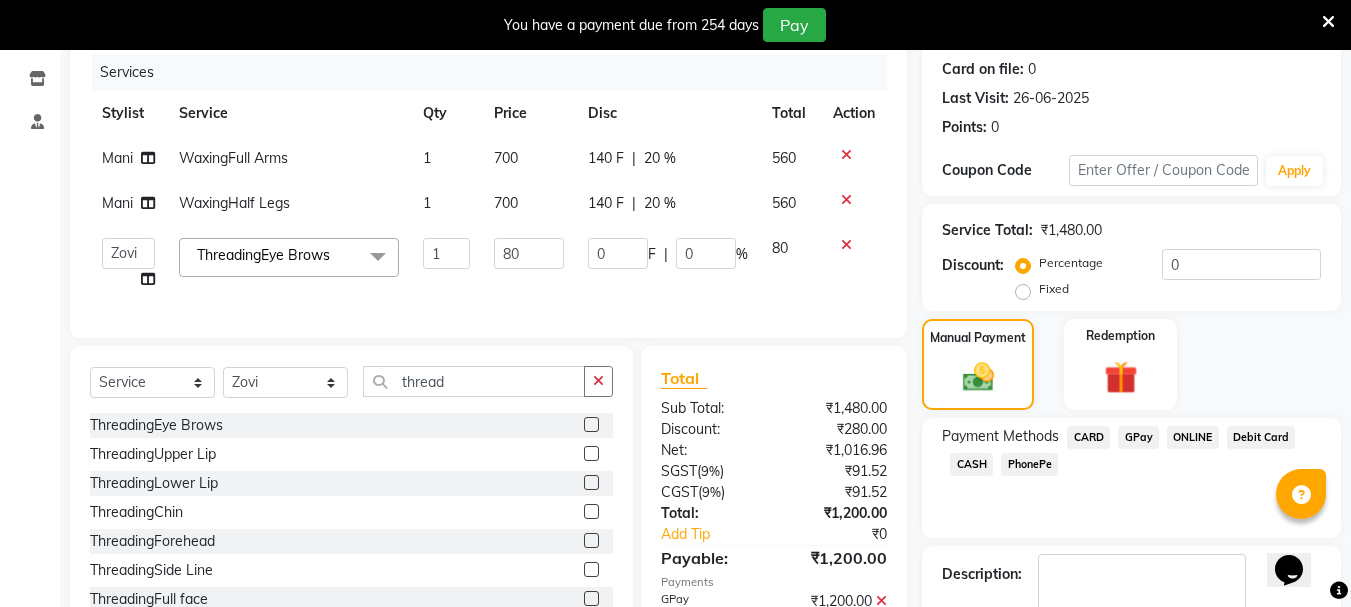 scroll, scrollTop: 364, scrollLeft: 0, axis: vertical 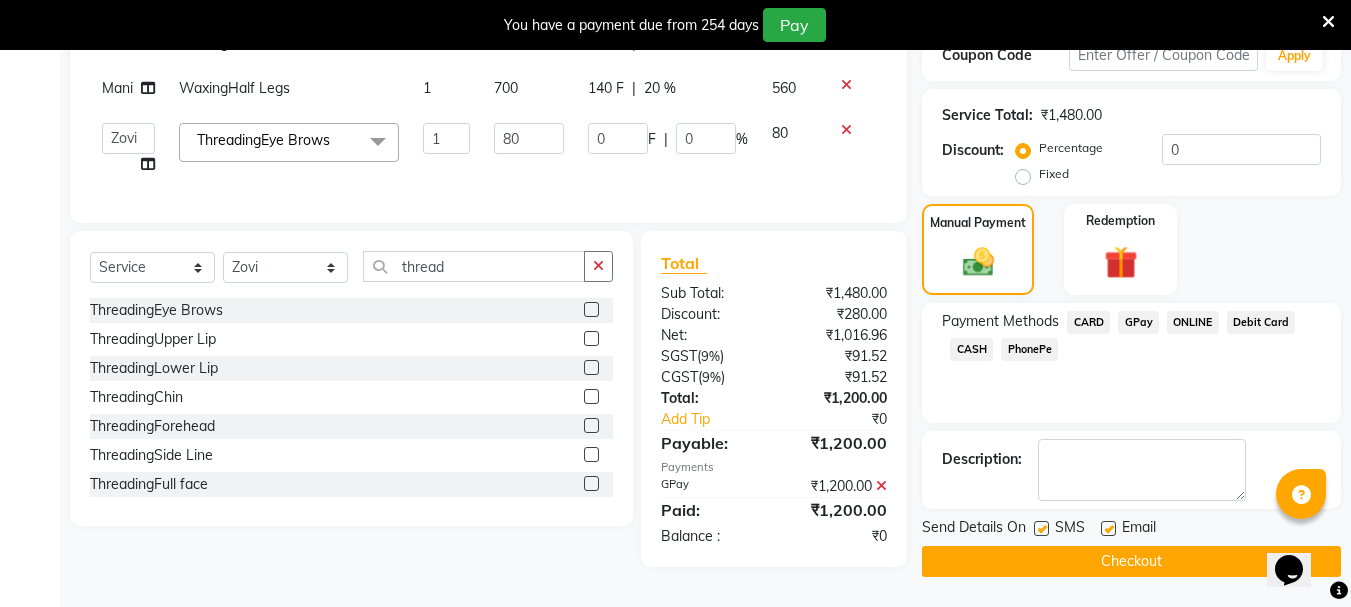 click on "Checkout" 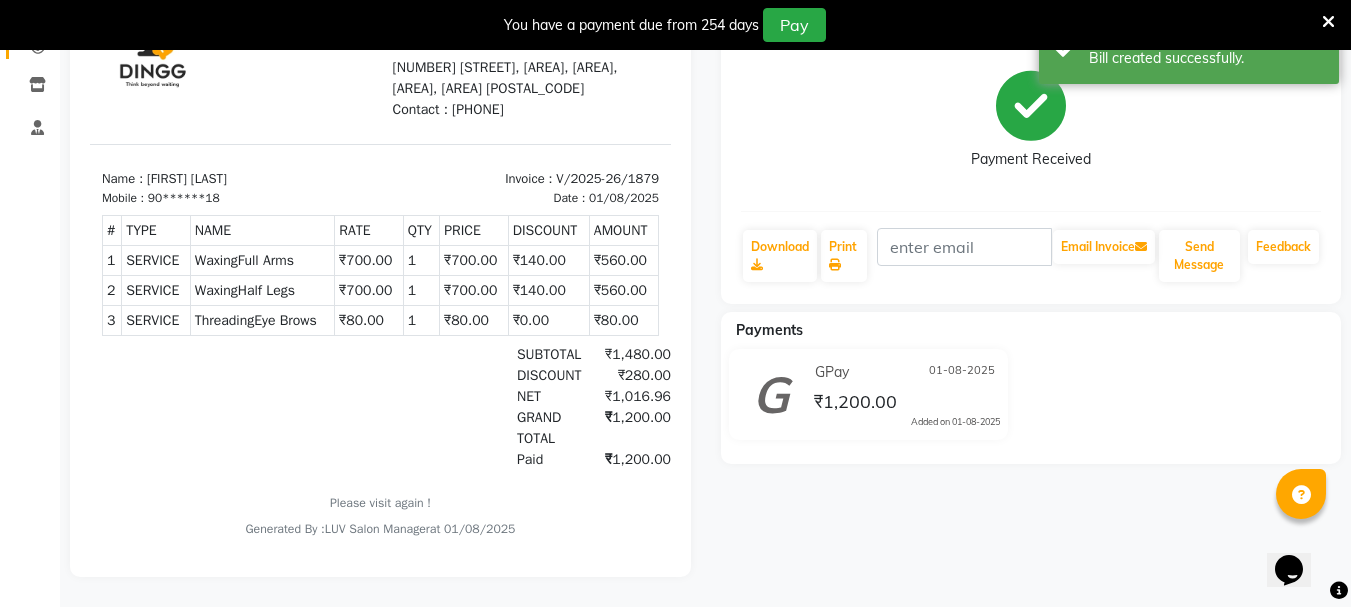 scroll, scrollTop: 0, scrollLeft: 0, axis: both 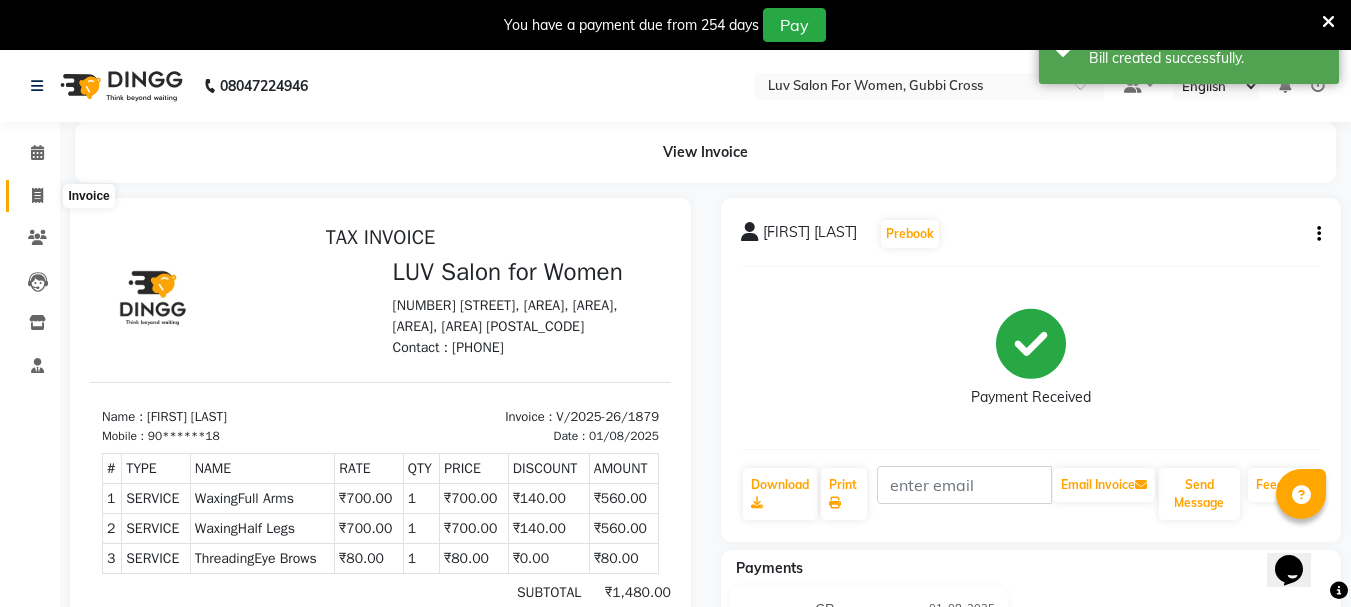 click 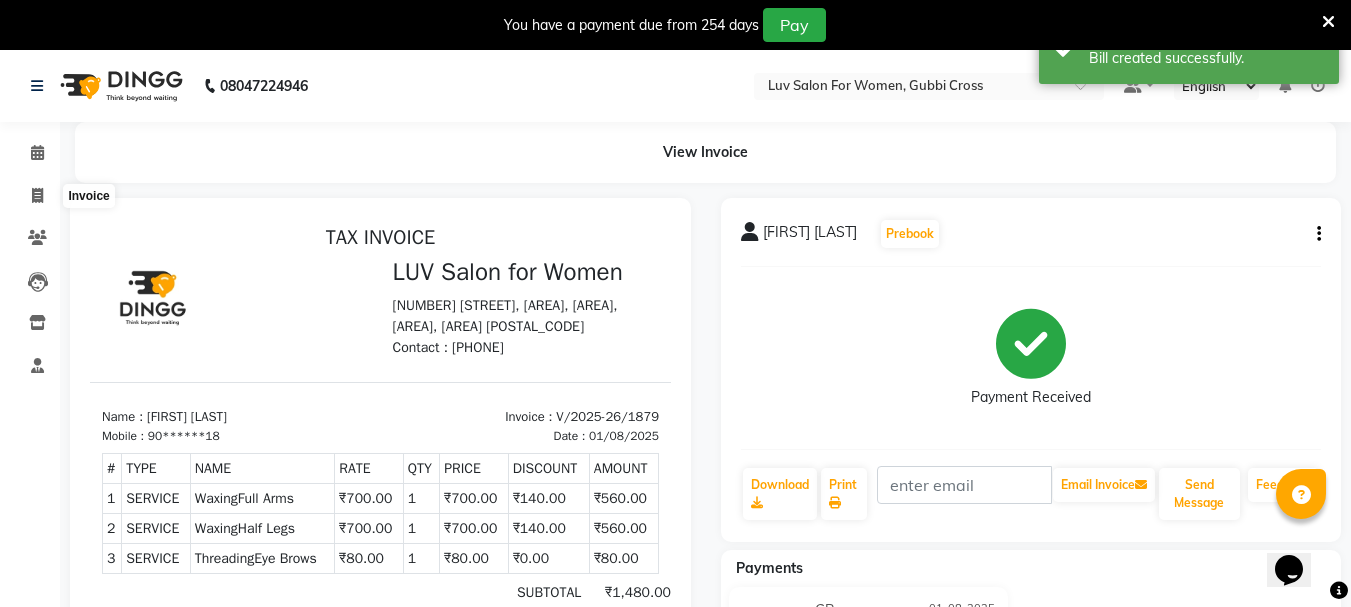 select on "service" 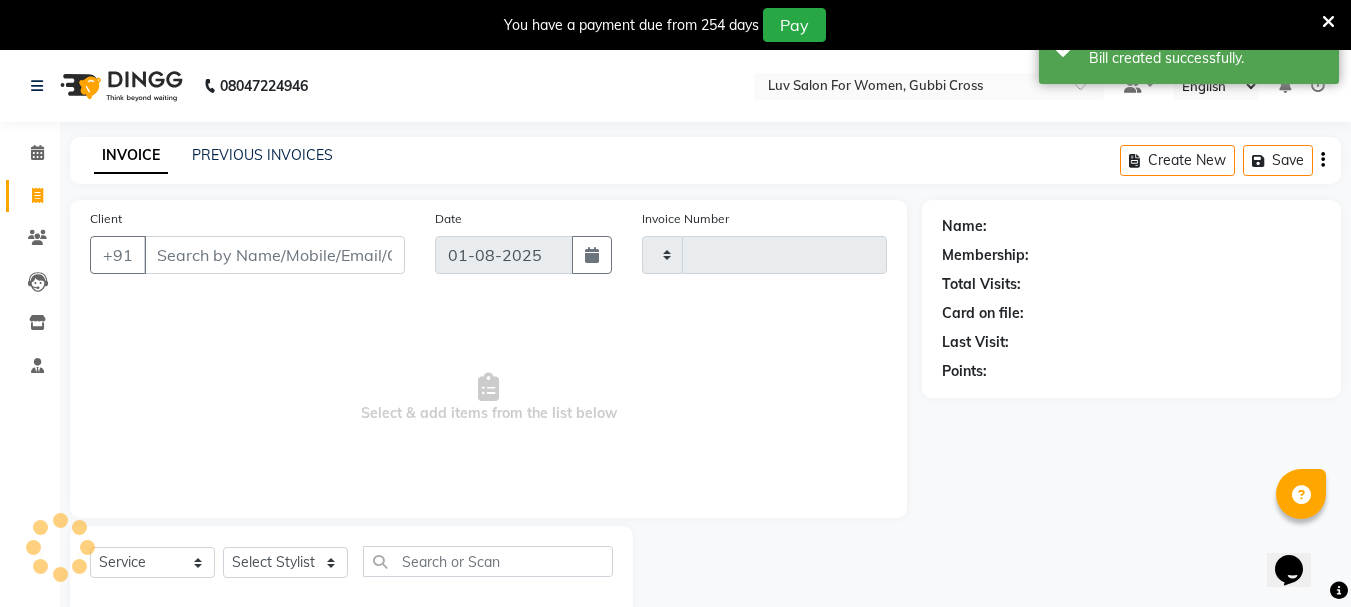 scroll, scrollTop: 50, scrollLeft: 0, axis: vertical 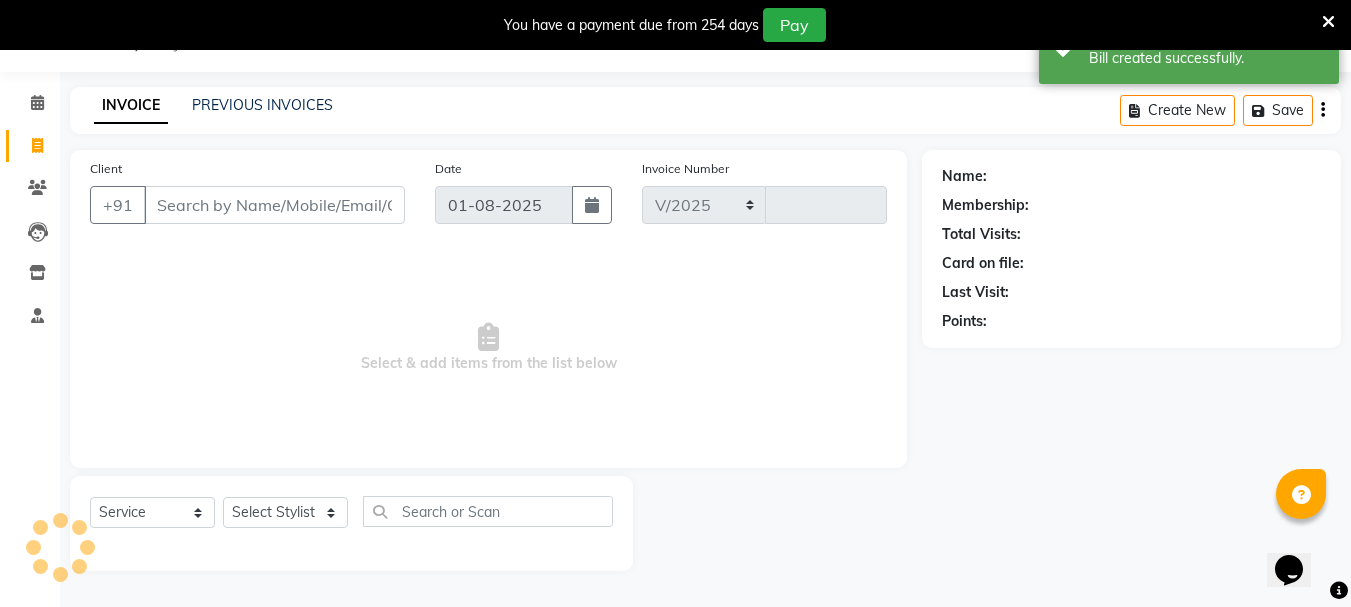 select on "7221" 